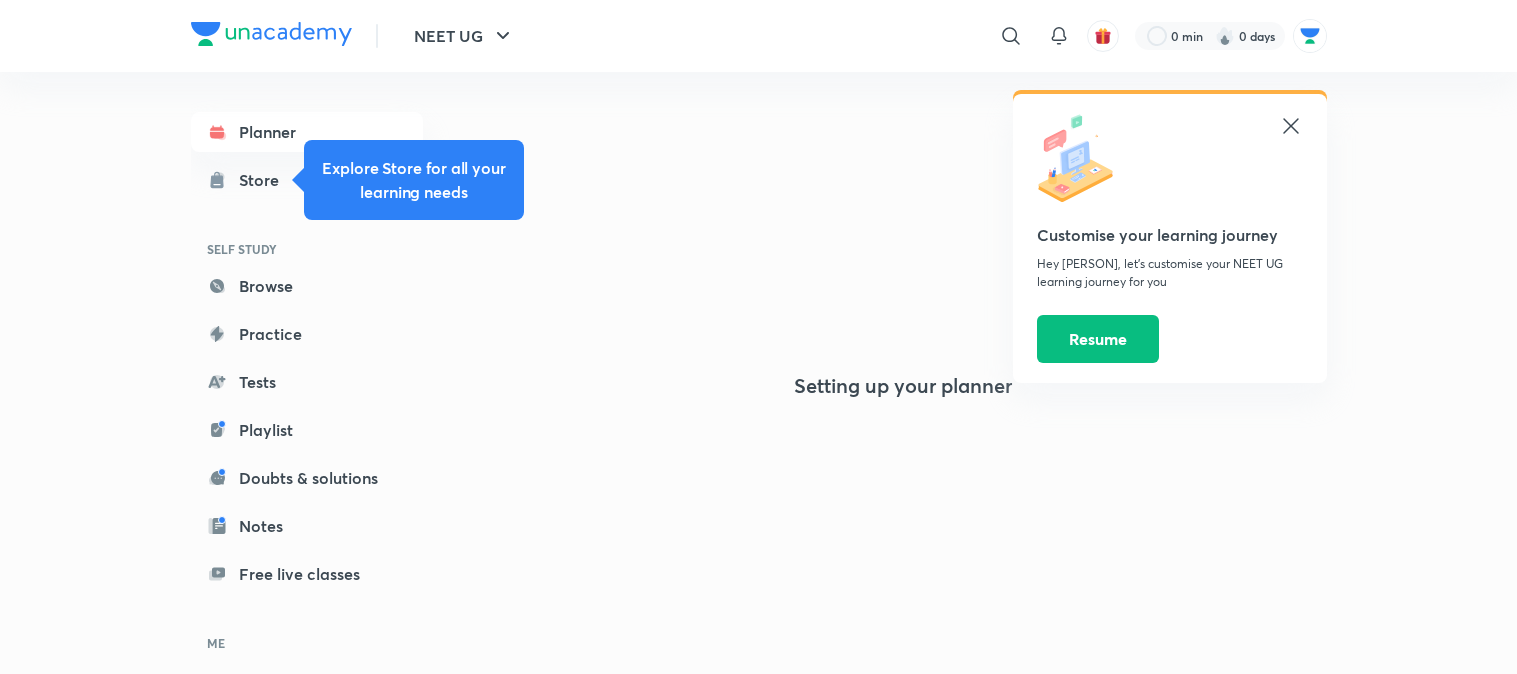 scroll, scrollTop: 0, scrollLeft: 0, axis: both 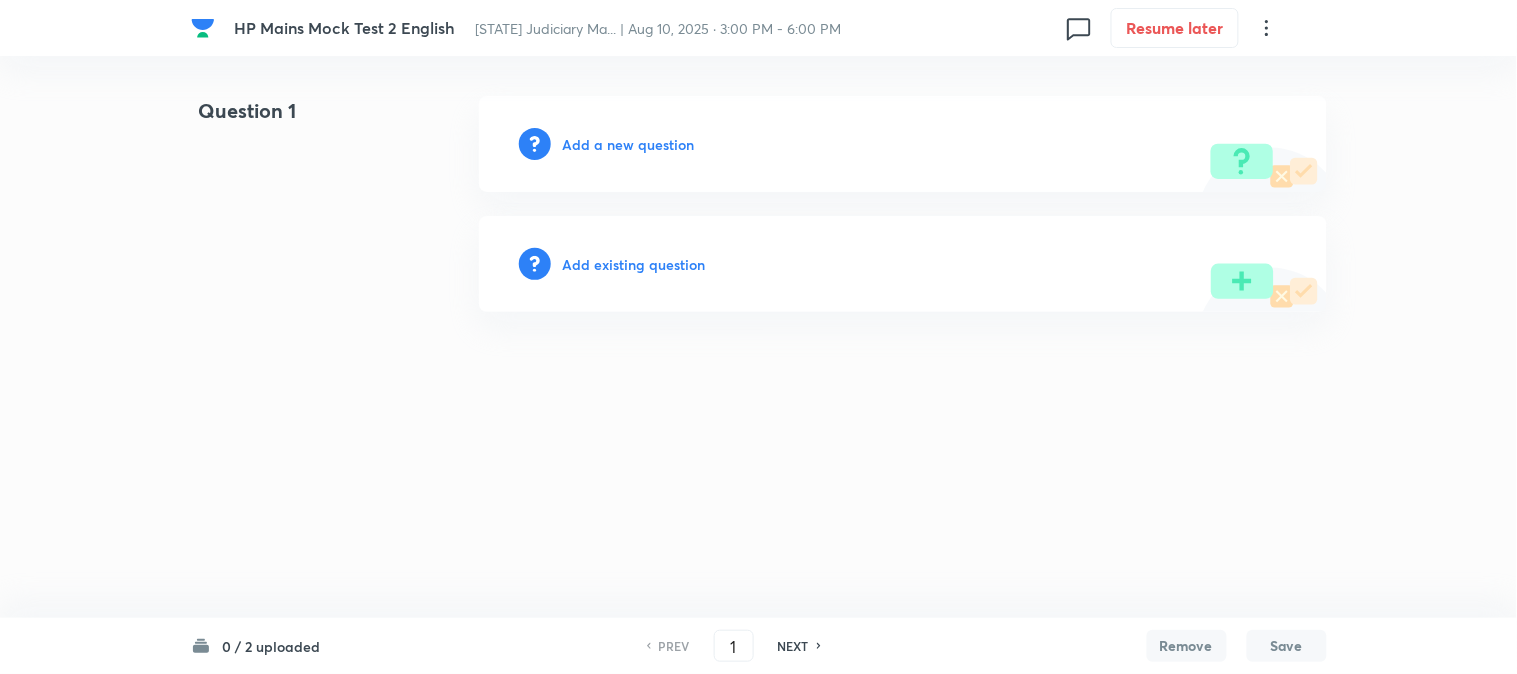 click on "NEXT" at bounding box center (793, 646) 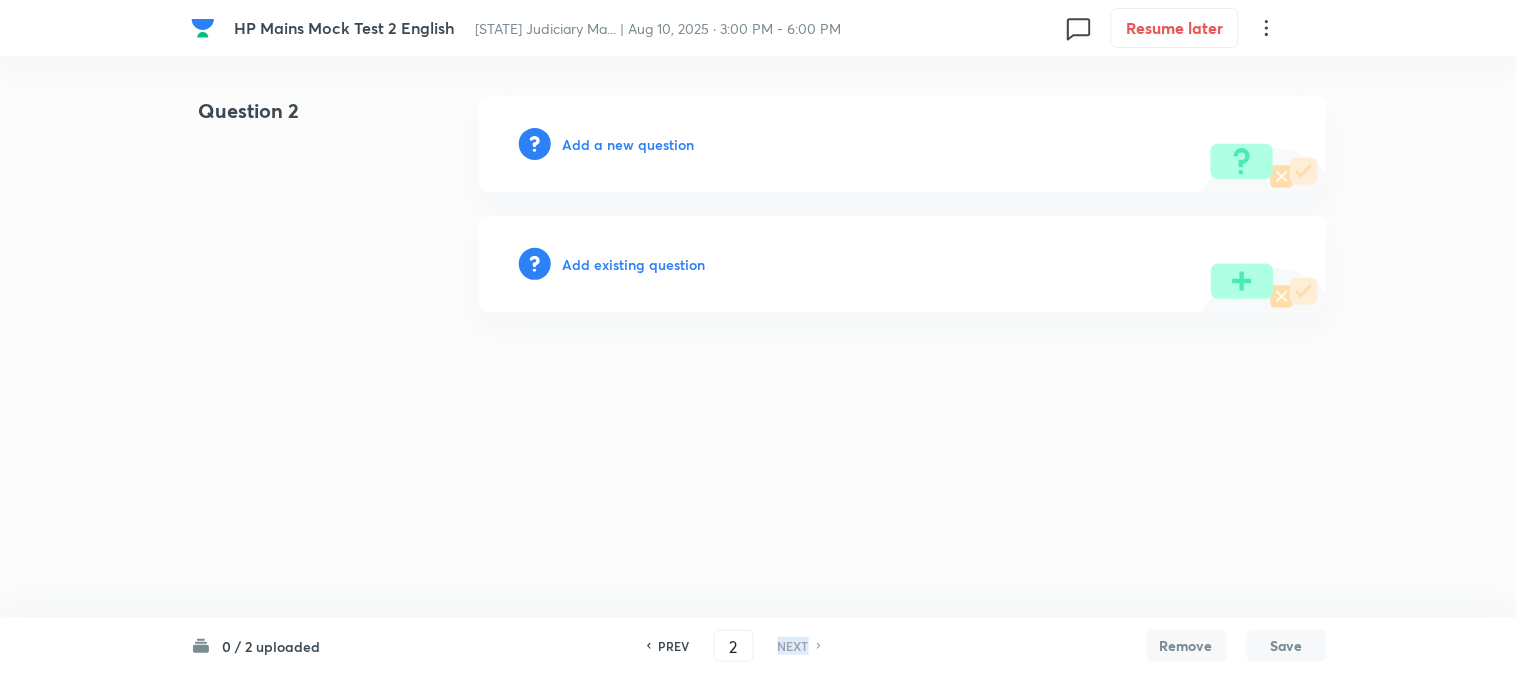 click on "NEXT" at bounding box center [793, 646] 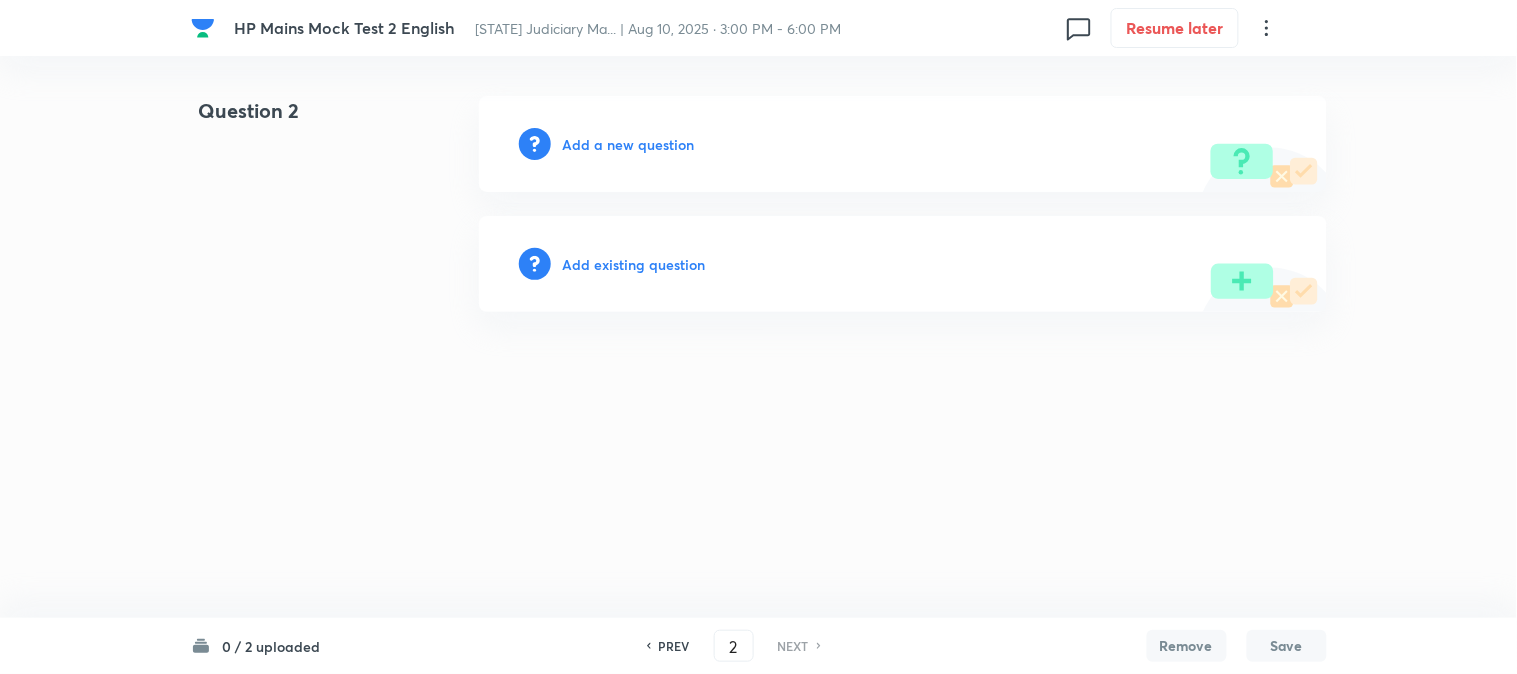 click on "PREV" at bounding box center [674, 646] 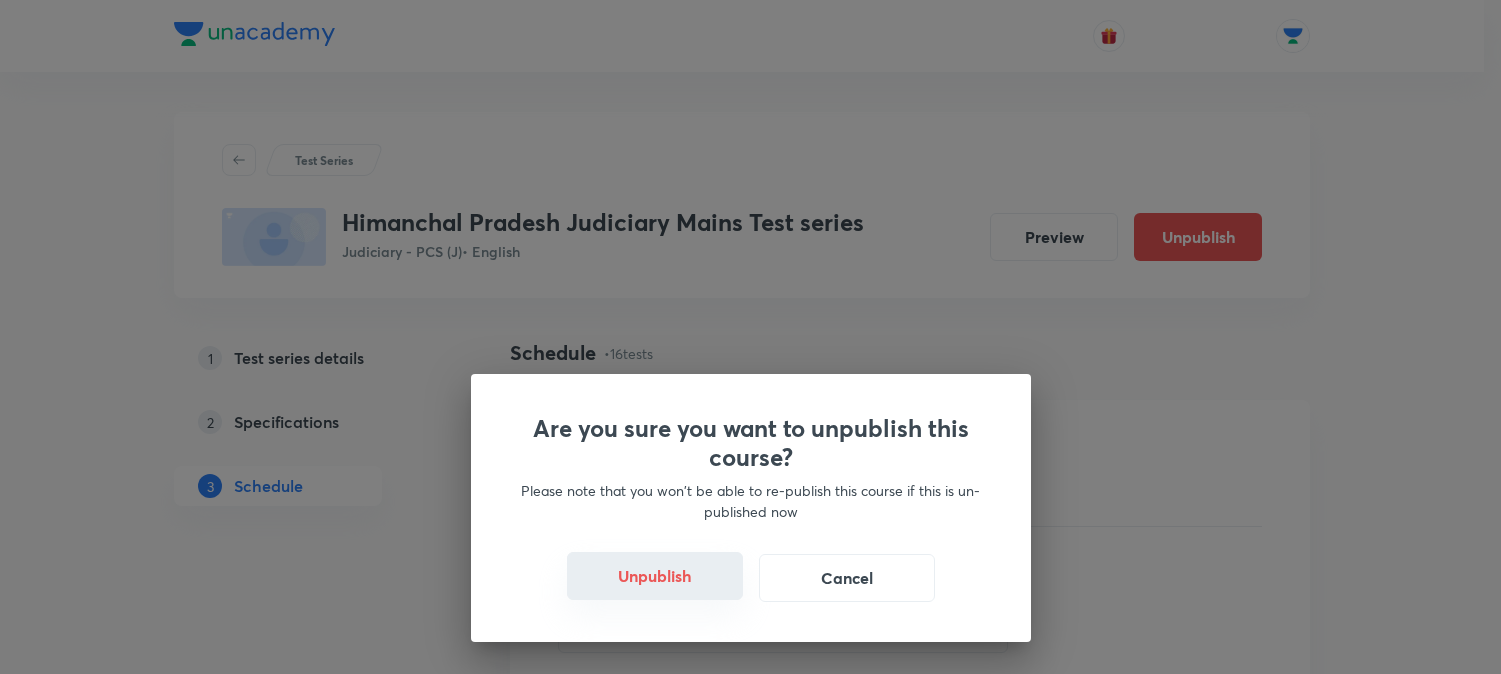 drag, startPoint x: 0, startPoint y: 0, endPoint x: 683, endPoint y: 582, distance: 897.3366 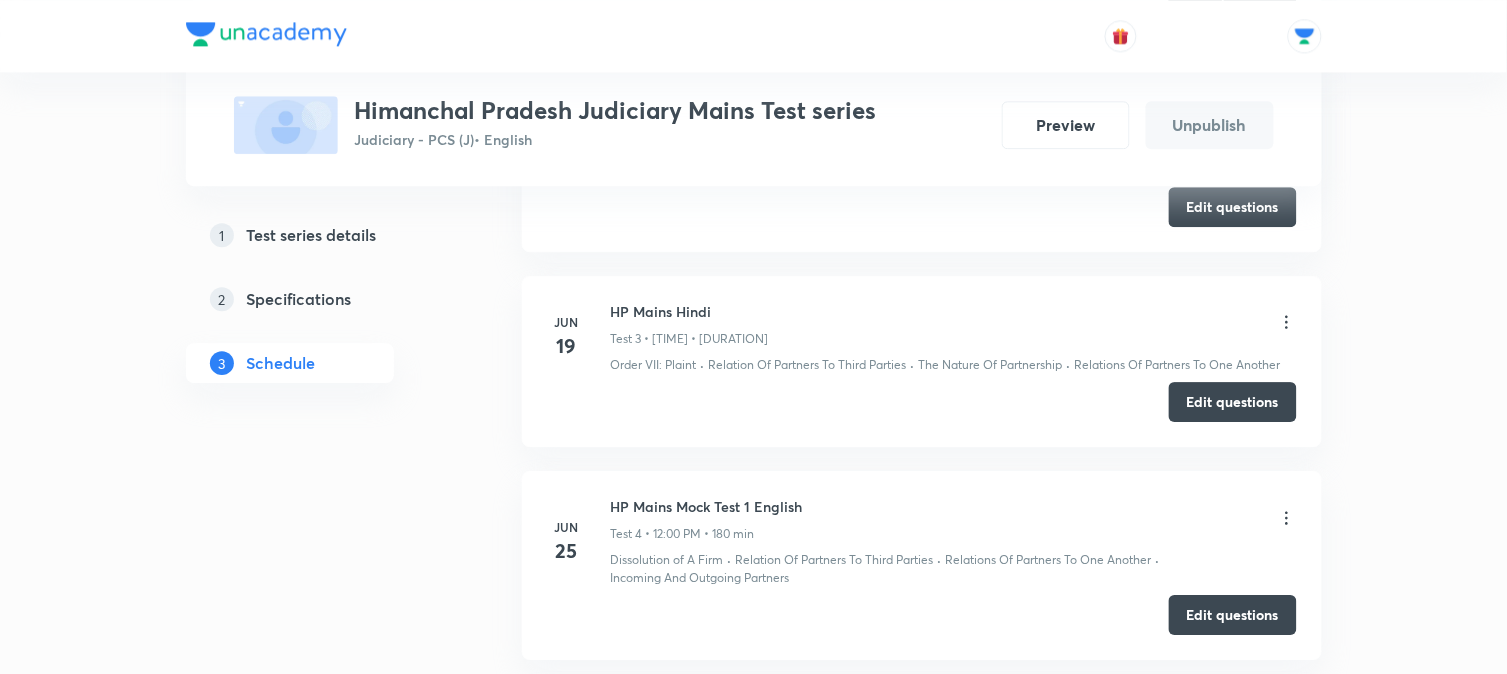 scroll, scrollTop: 1333, scrollLeft: 0, axis: vertical 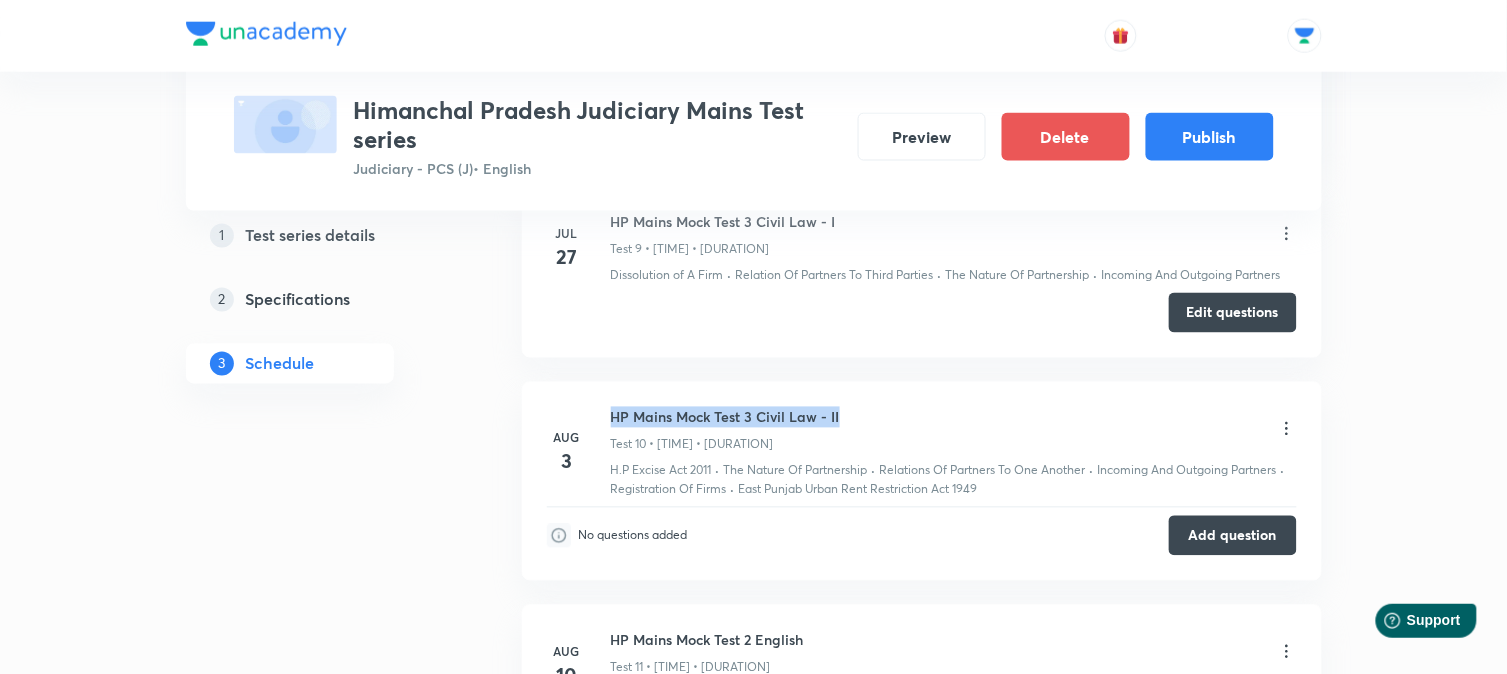 drag, startPoint x: 615, startPoint y: 417, endPoint x: 898, endPoint y: 412, distance: 283.04416 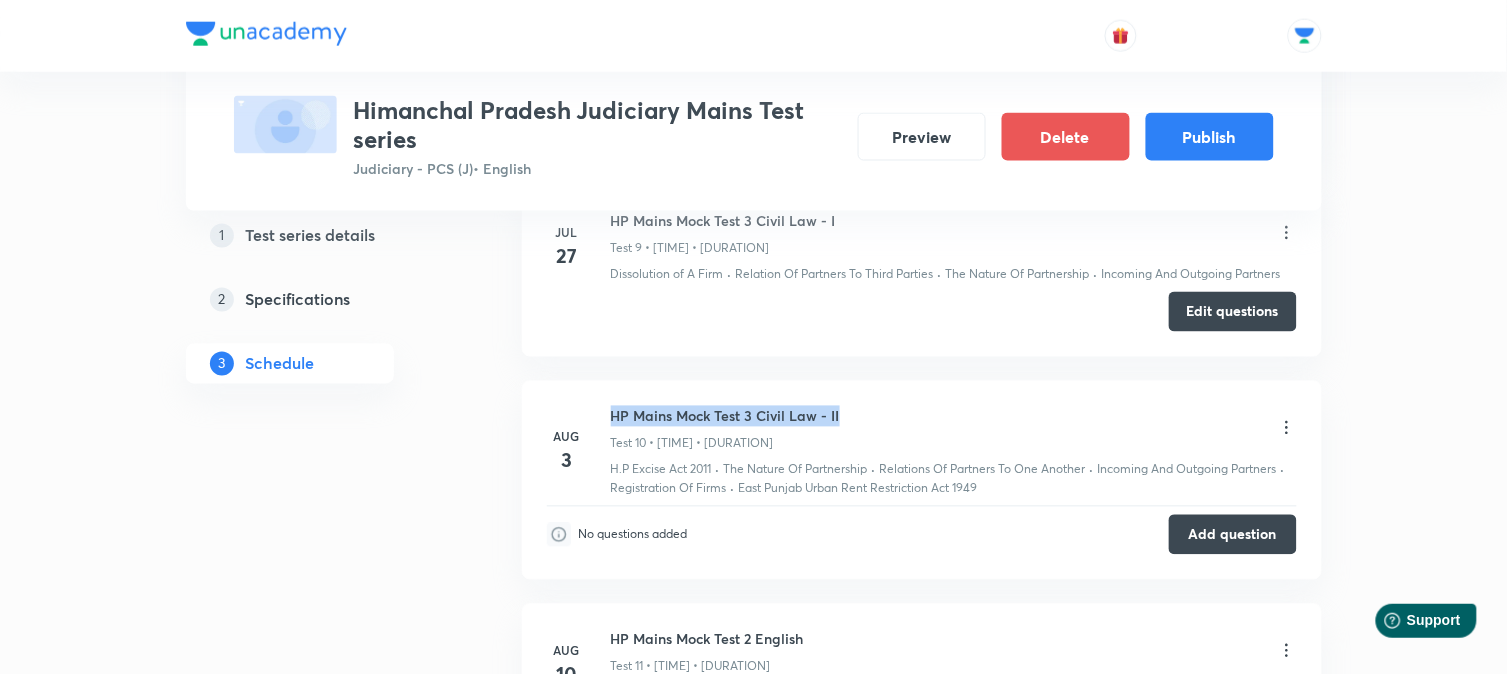 scroll, scrollTop: 2691, scrollLeft: 0, axis: vertical 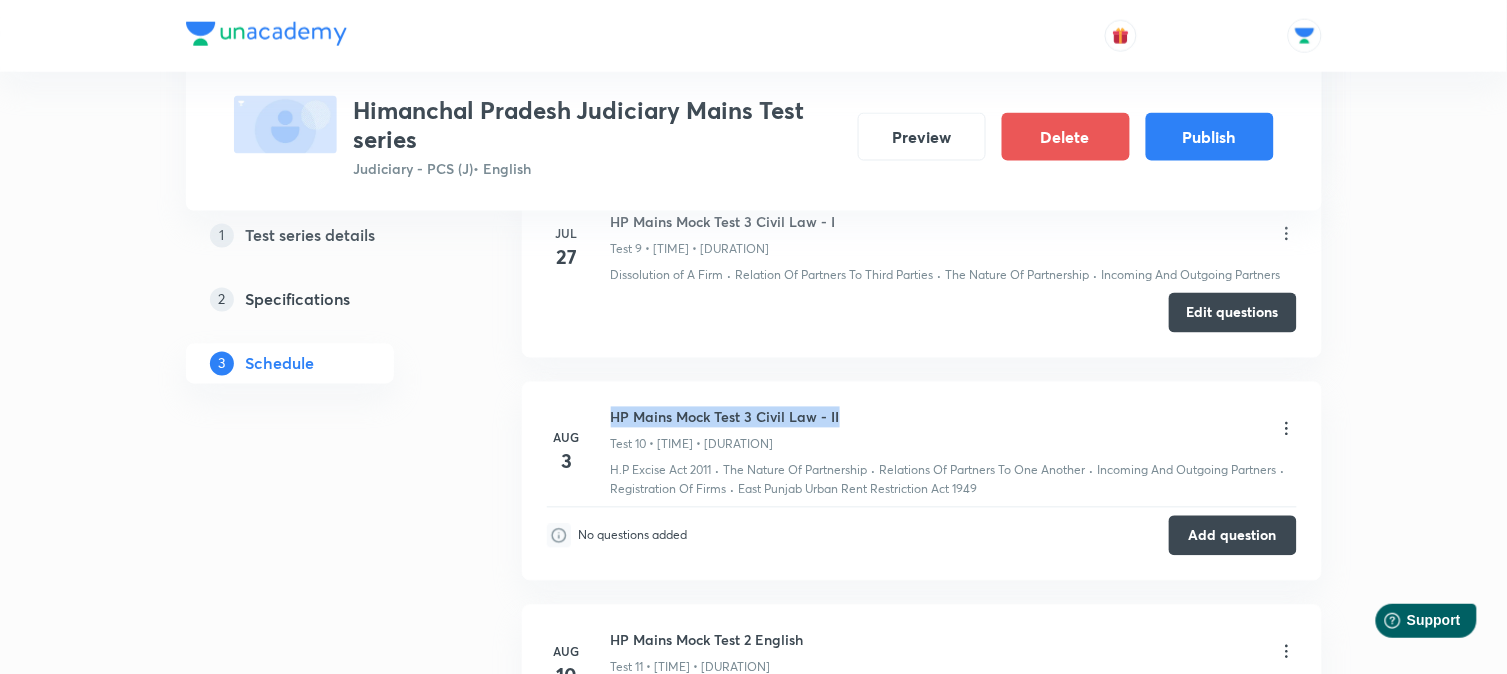 copy on "HP Mains Mock Test 3 Civil Law - II" 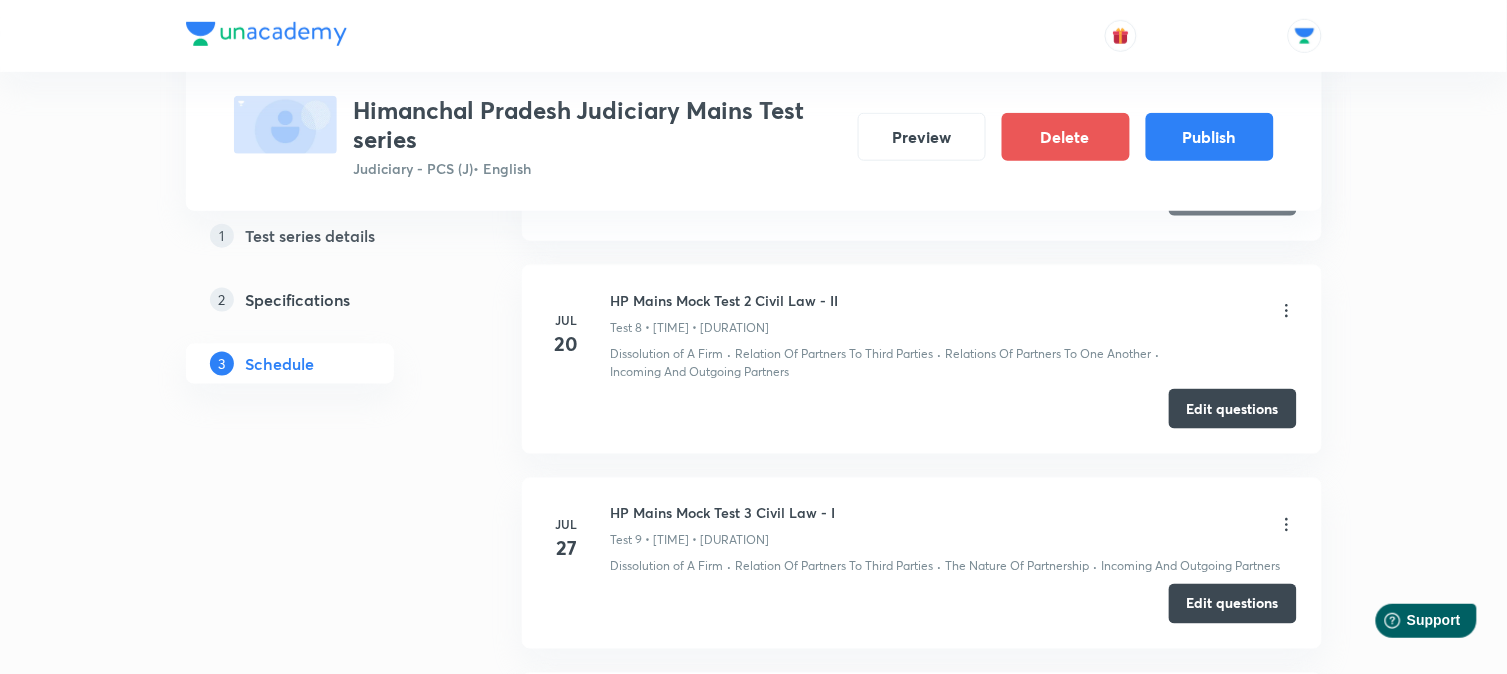 scroll, scrollTop: 2691, scrollLeft: 0, axis: vertical 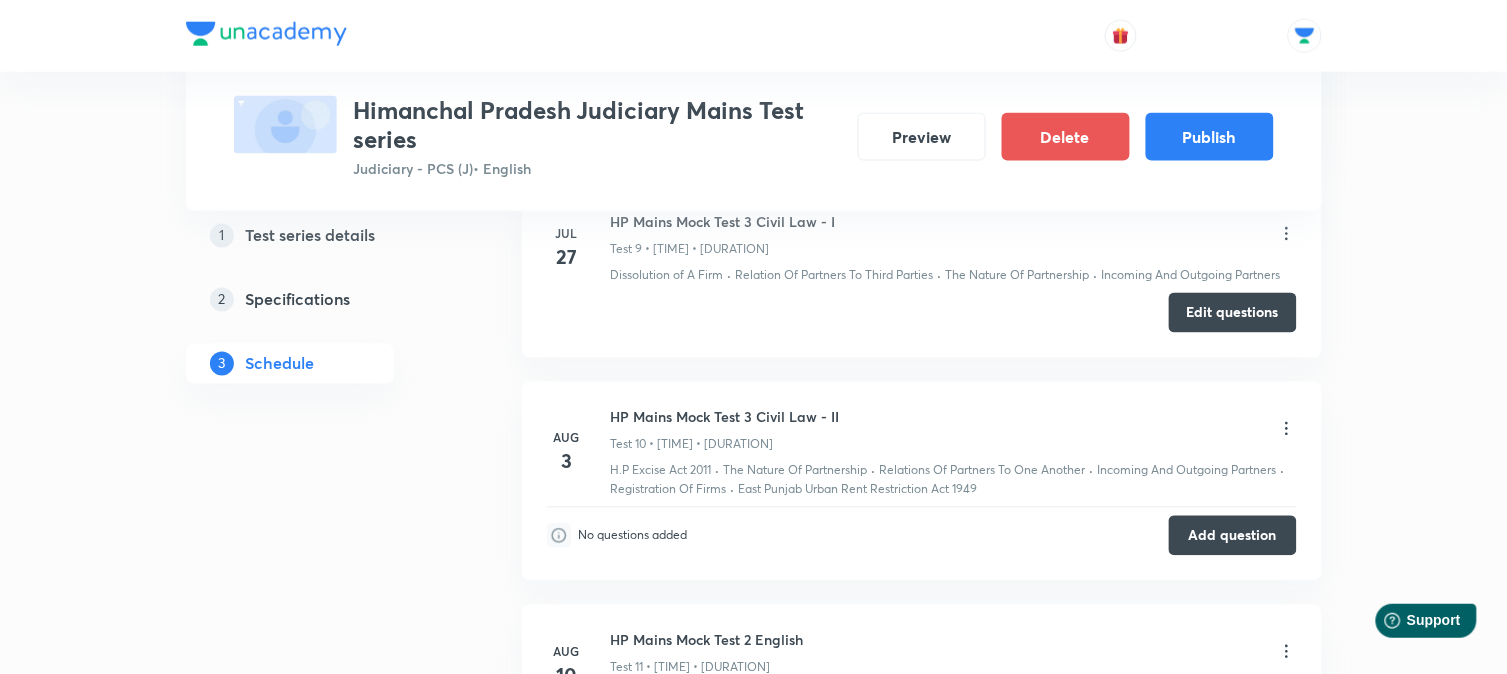 click 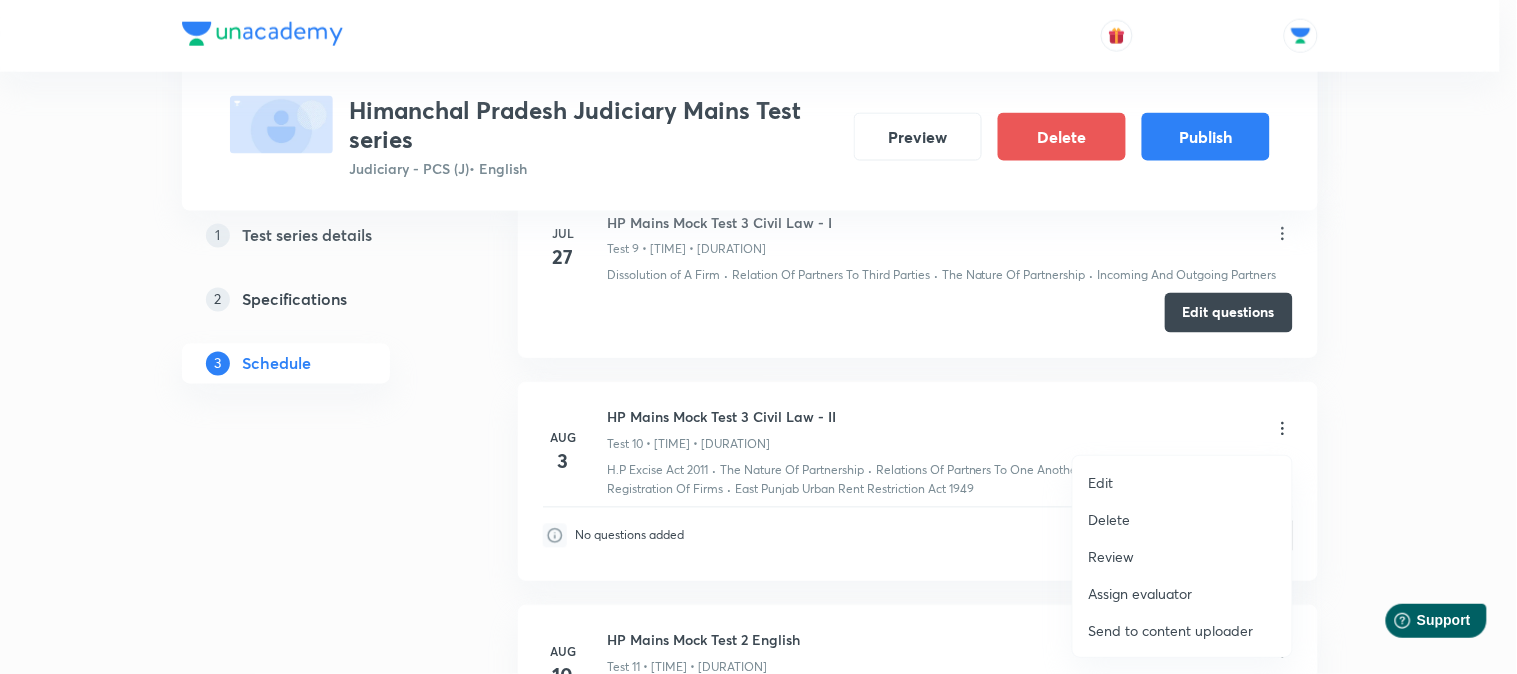 click on "Delete" at bounding box center [1182, 519] 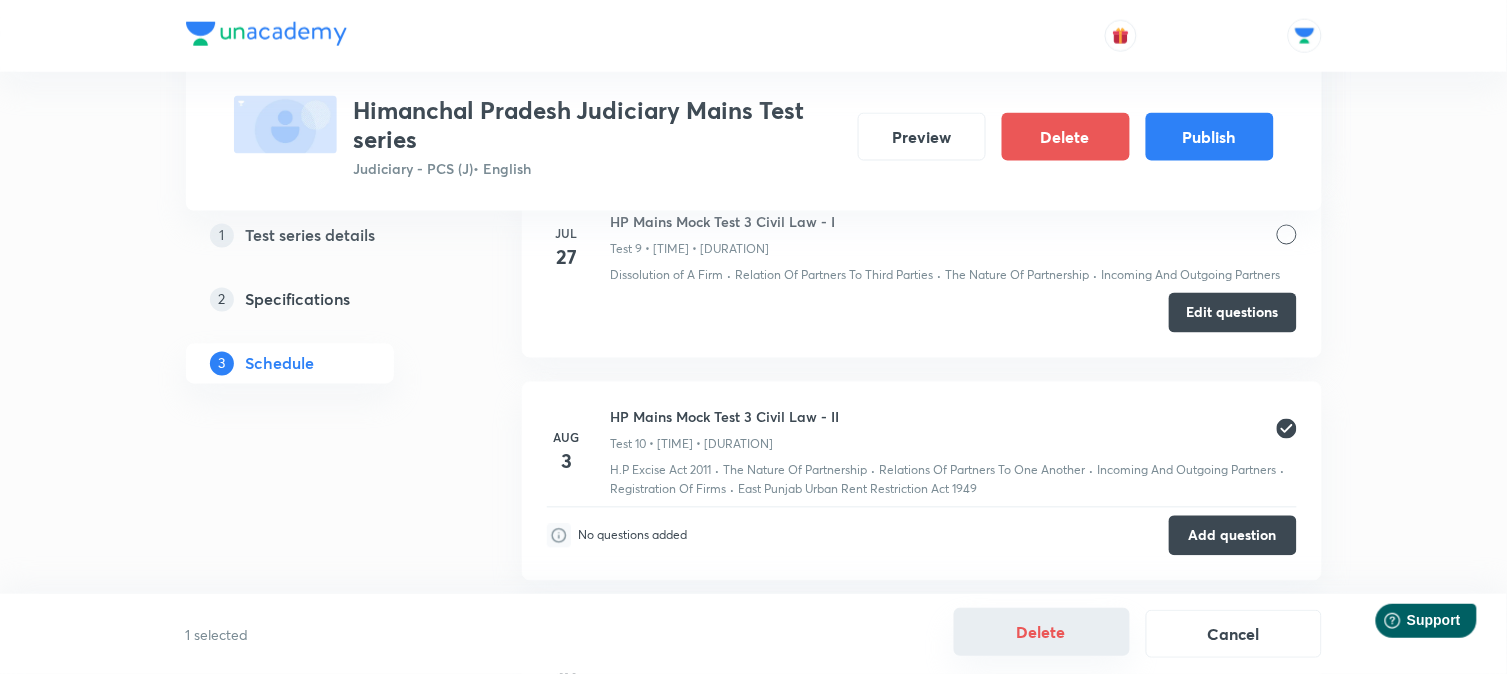 click on "Delete" at bounding box center (1042, 632) 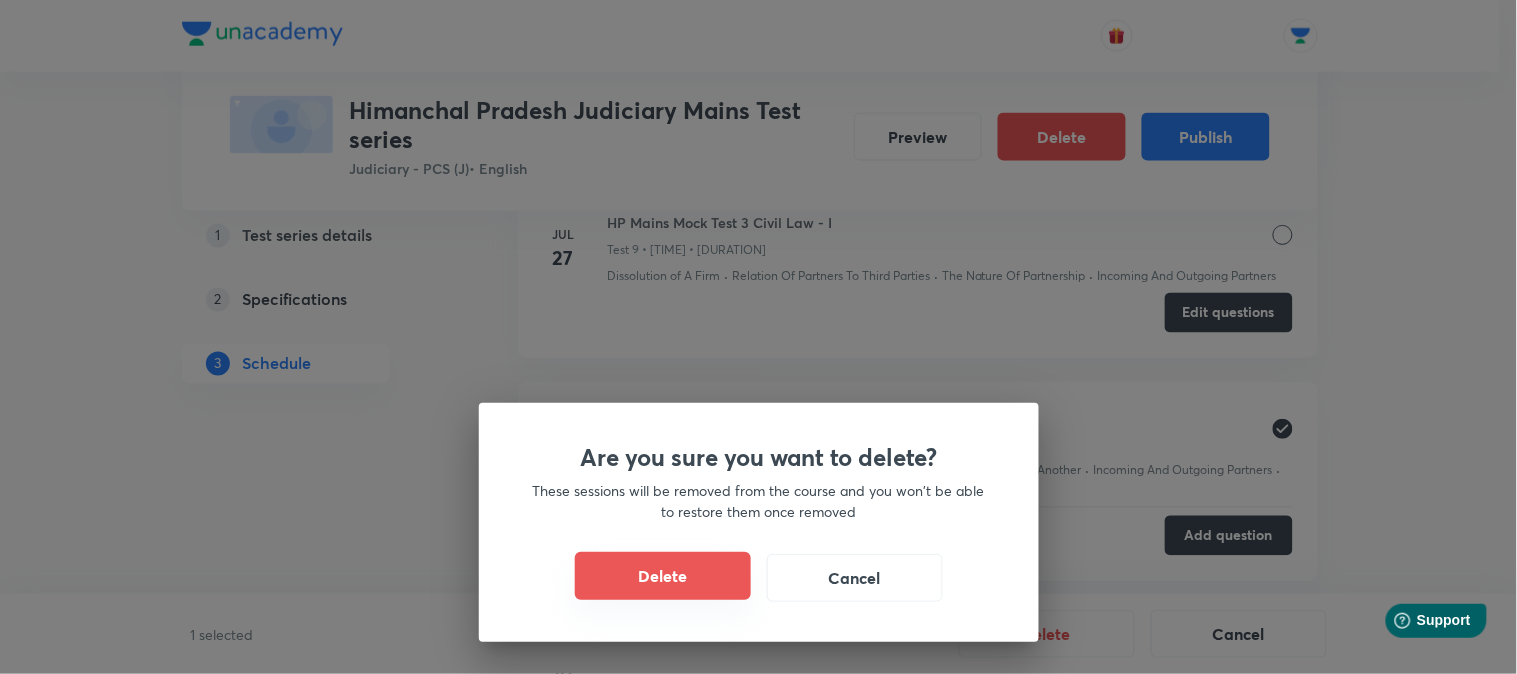 click on "Delete" at bounding box center (663, 576) 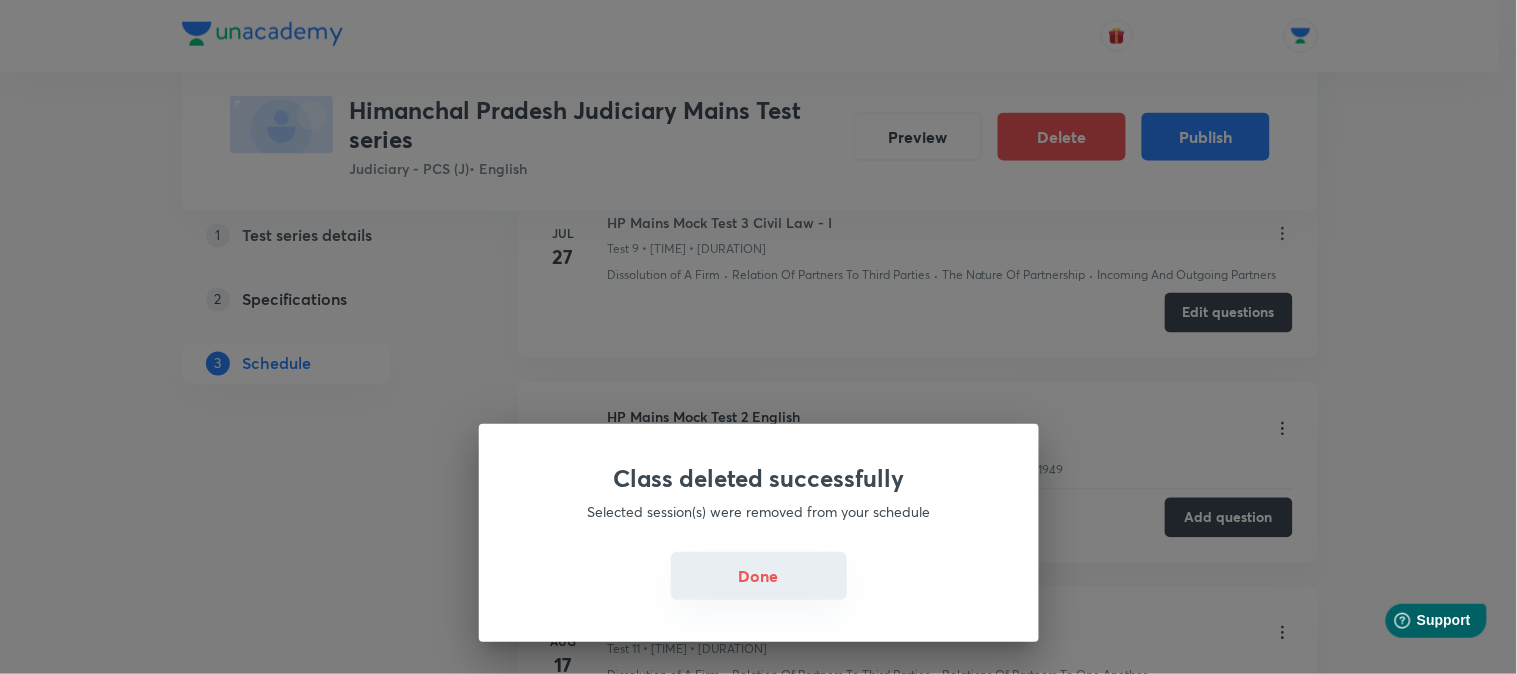 click on "Done" at bounding box center [759, 576] 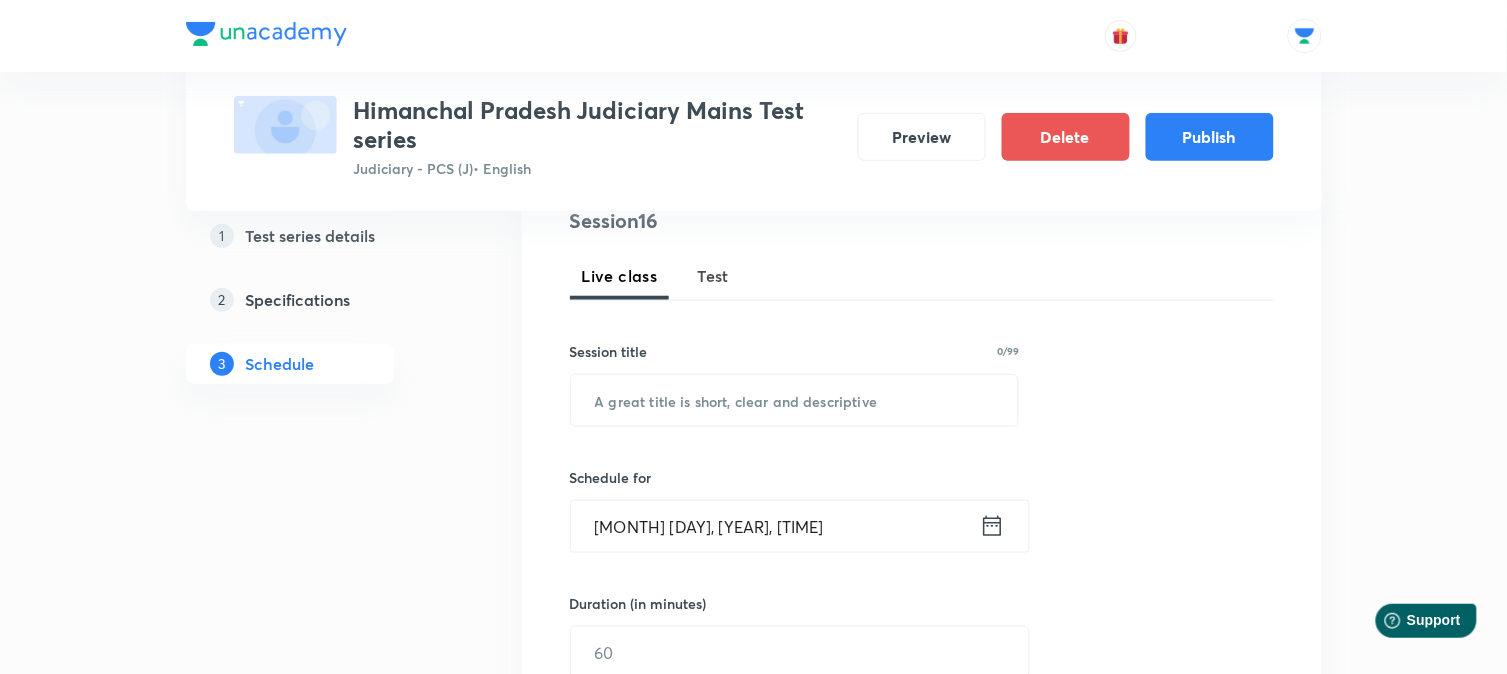 scroll, scrollTop: 135, scrollLeft: 0, axis: vertical 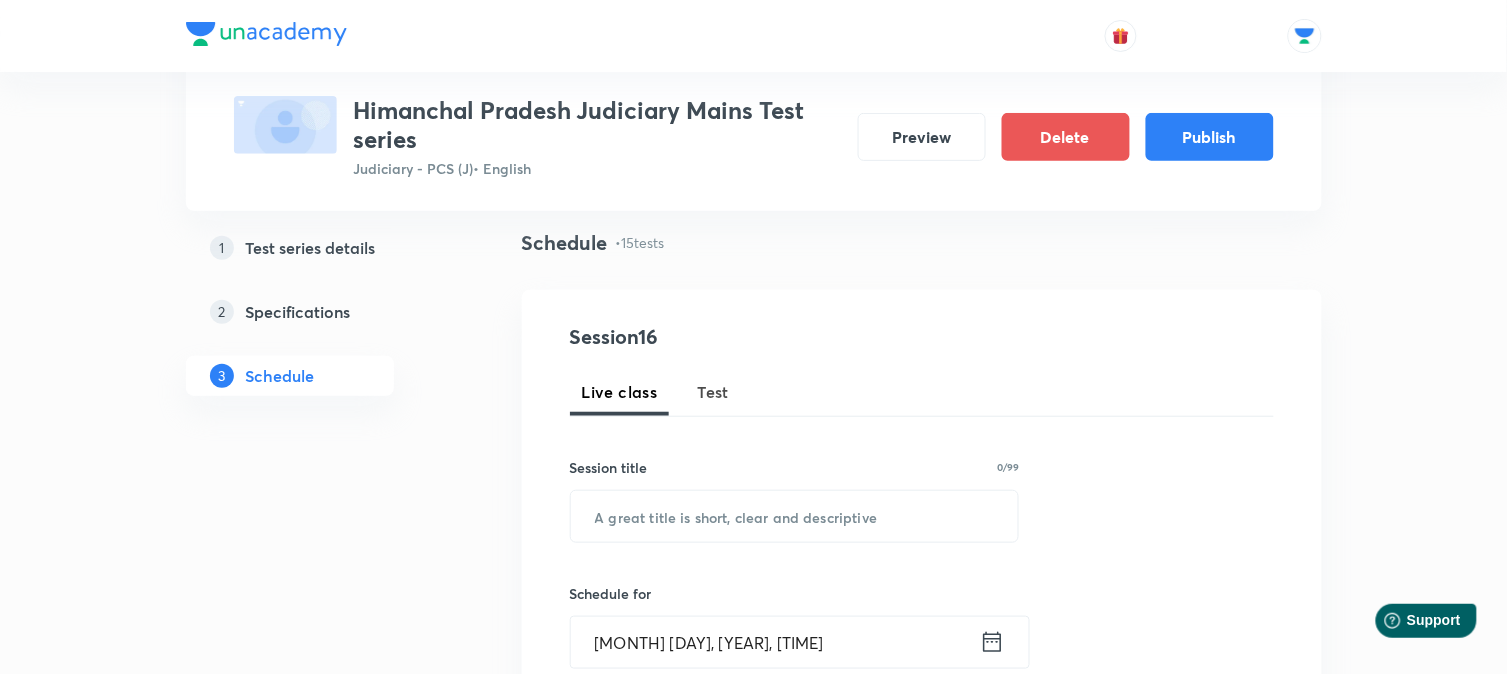 drag, startPoint x: 730, startPoint y: 391, endPoint x: 698, endPoint y: 413, distance: 38.832977 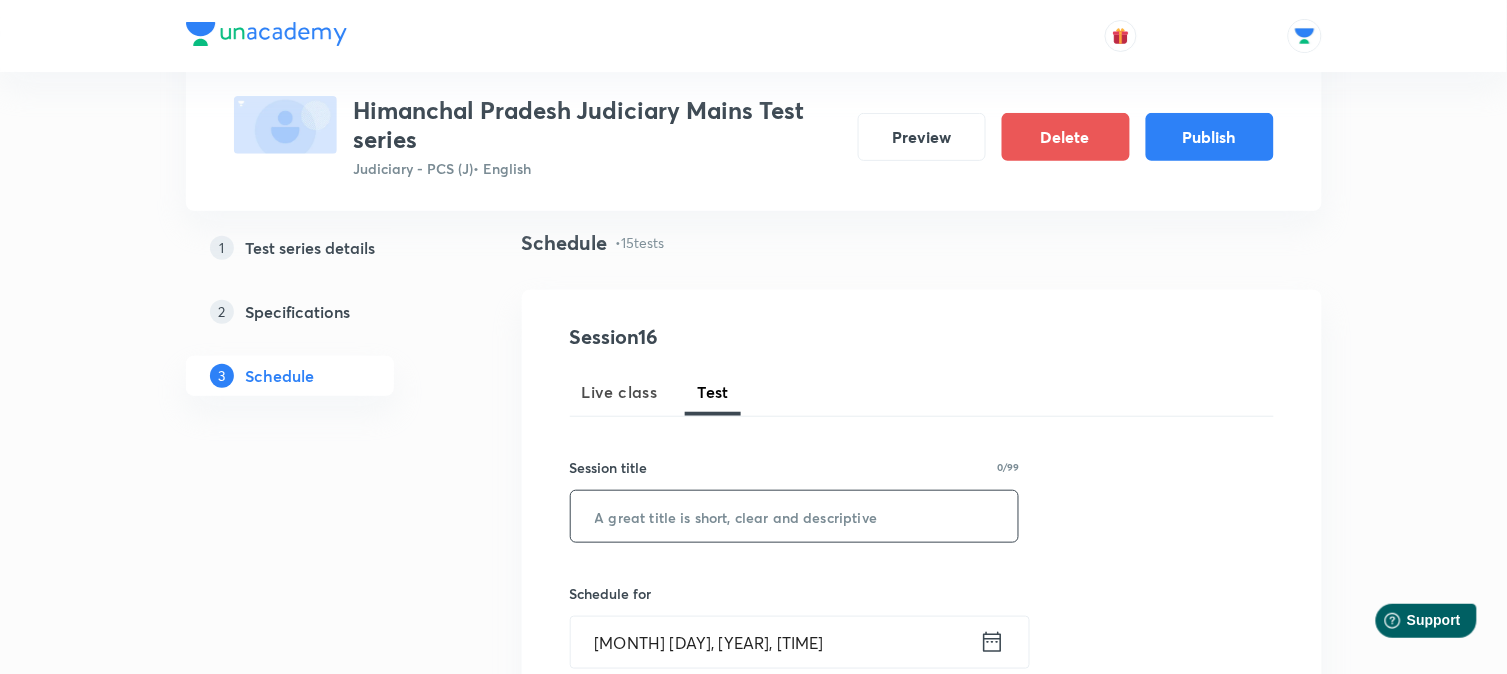 click at bounding box center [795, 516] 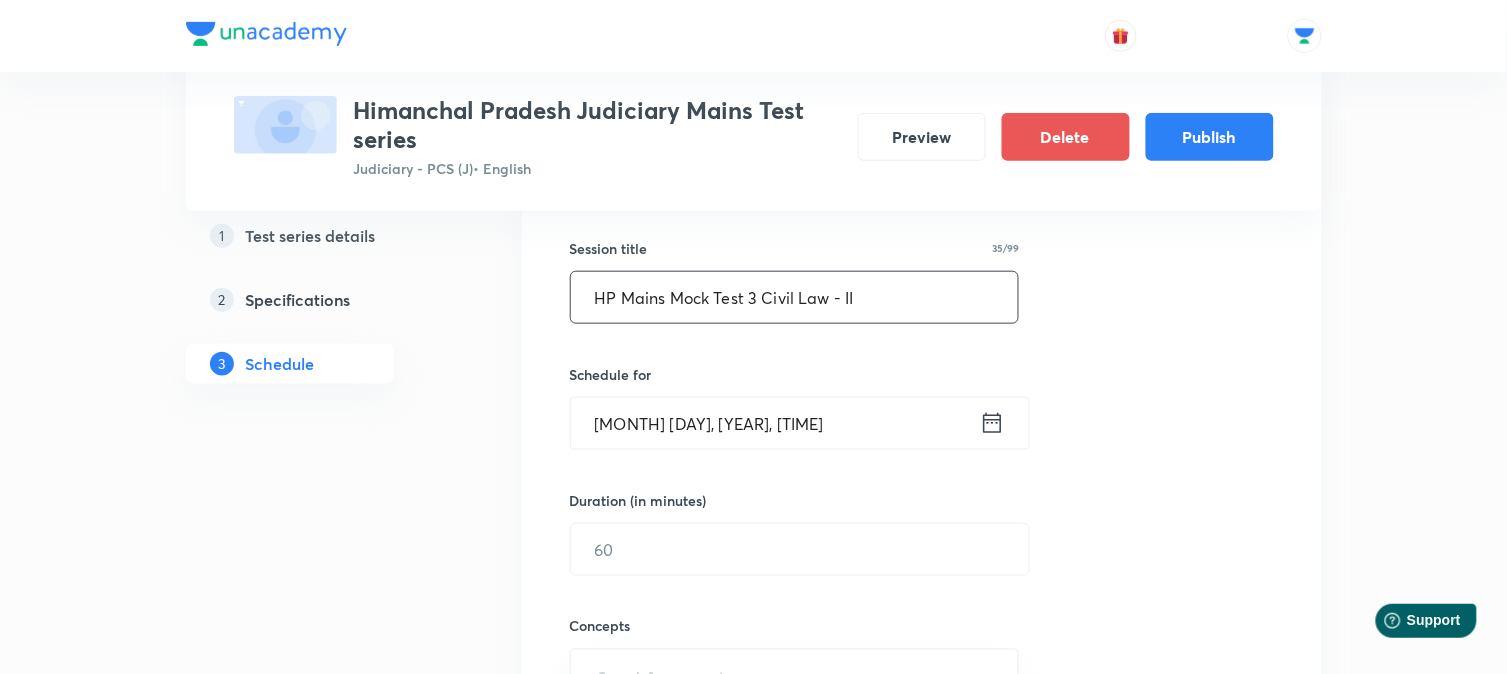 scroll, scrollTop: 357, scrollLeft: 0, axis: vertical 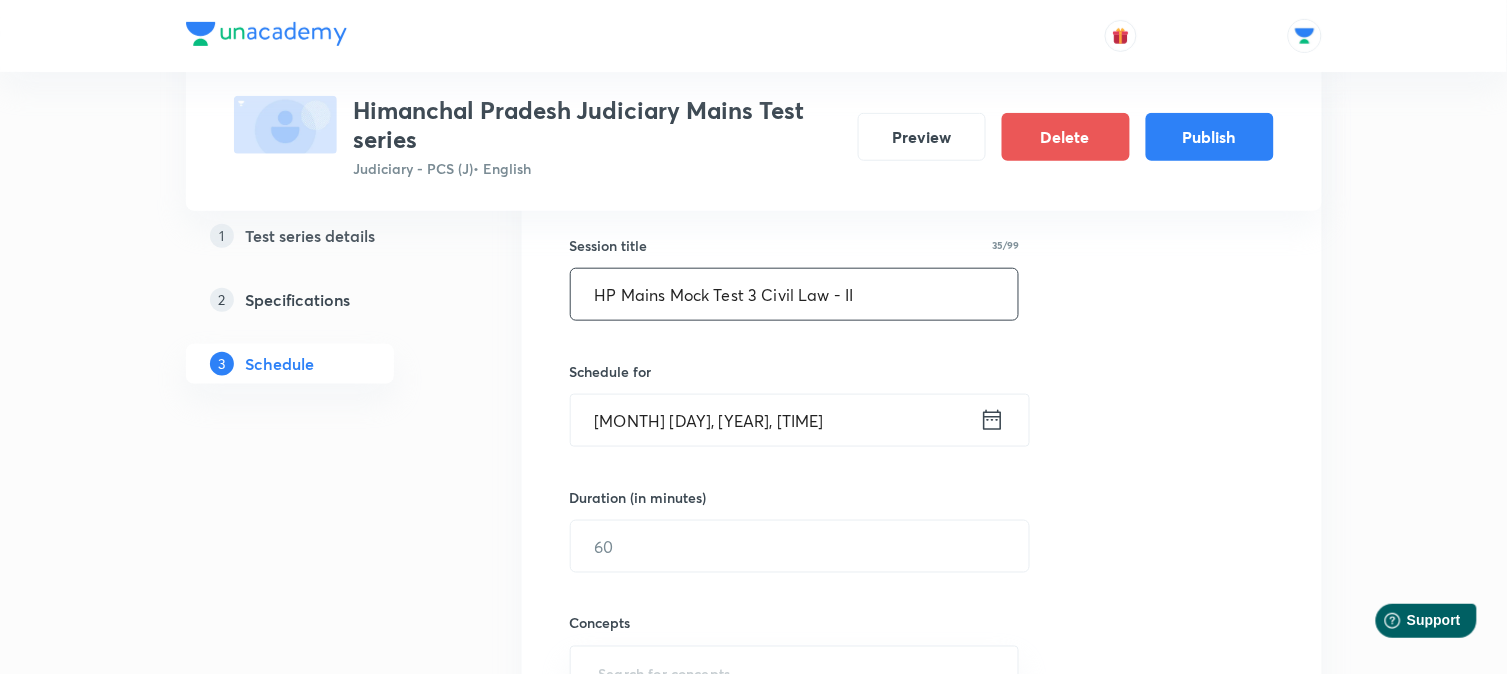type on "HP Mains Mock Test 3 Civil Law - II" 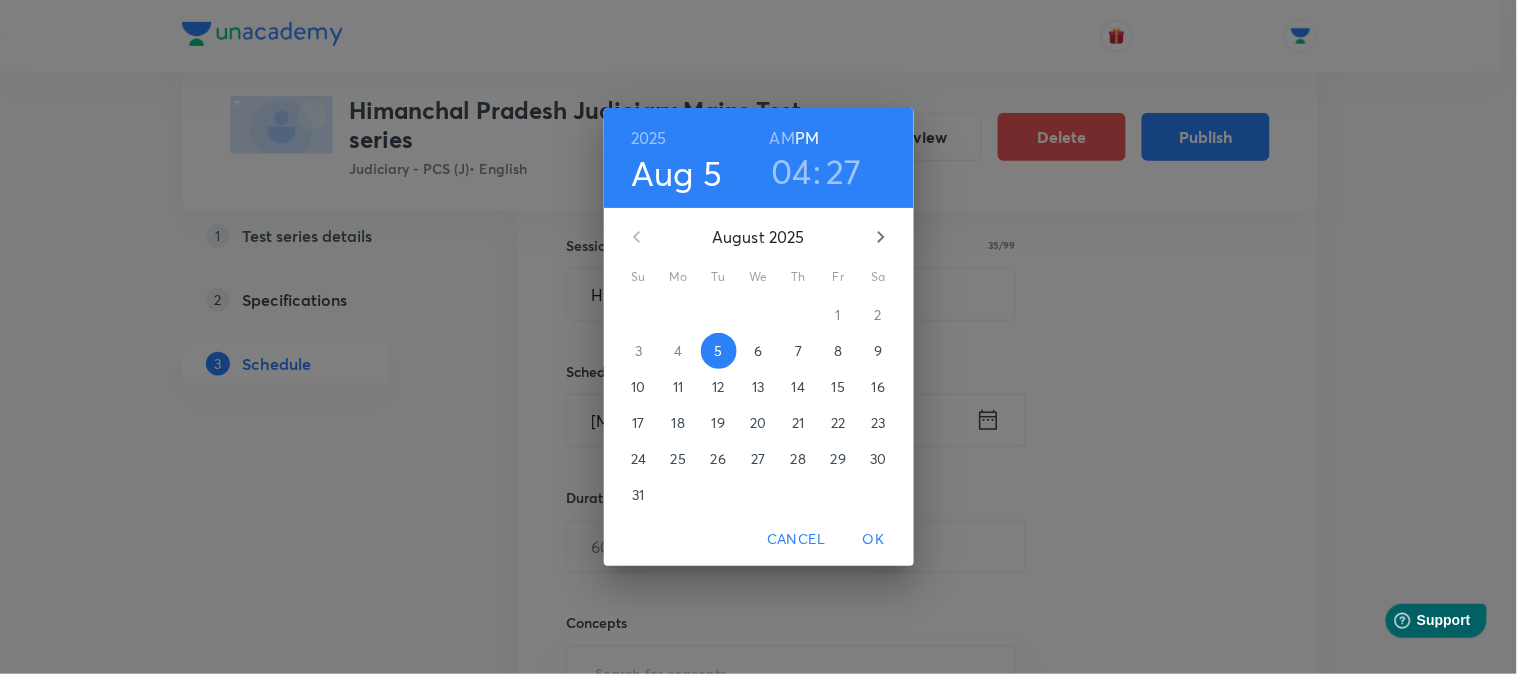 click on "7" at bounding box center [799, 351] 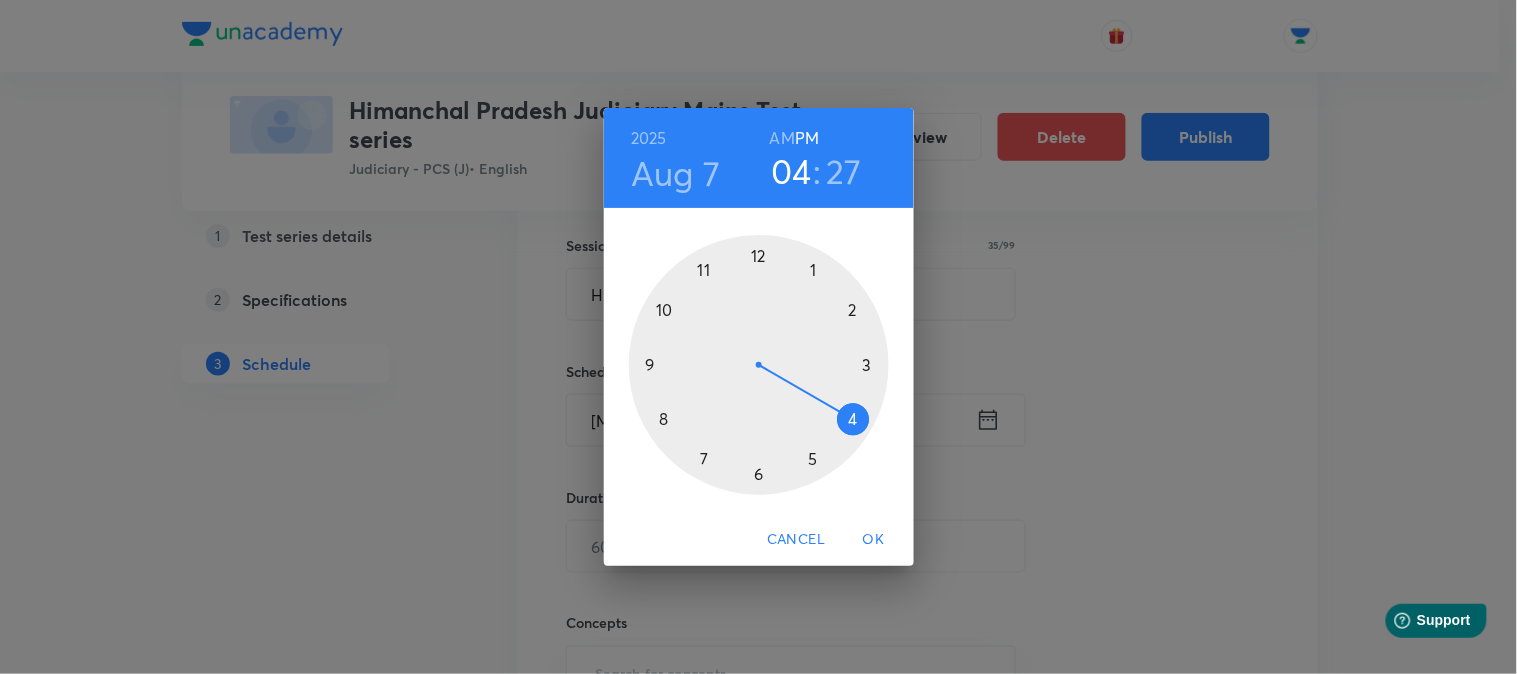 click at bounding box center [759, 365] 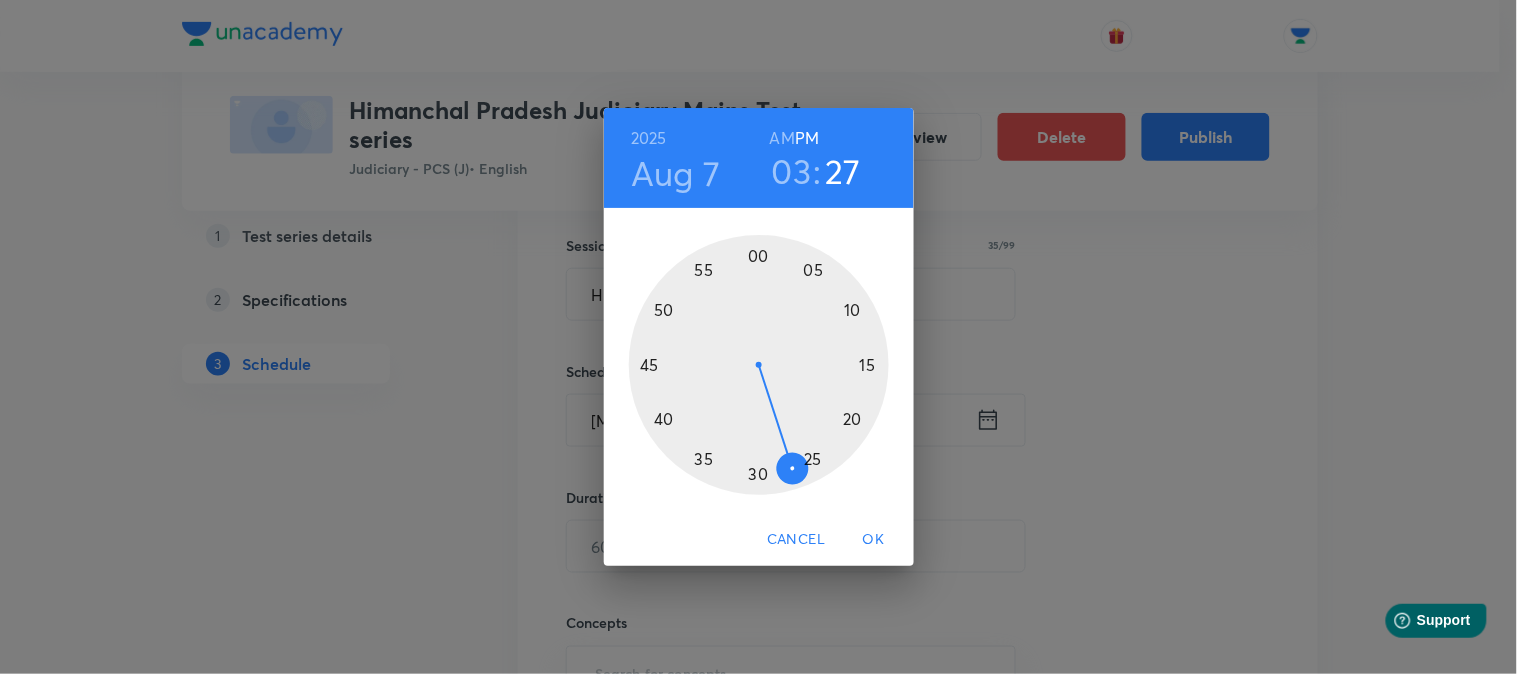 click at bounding box center (759, 365) 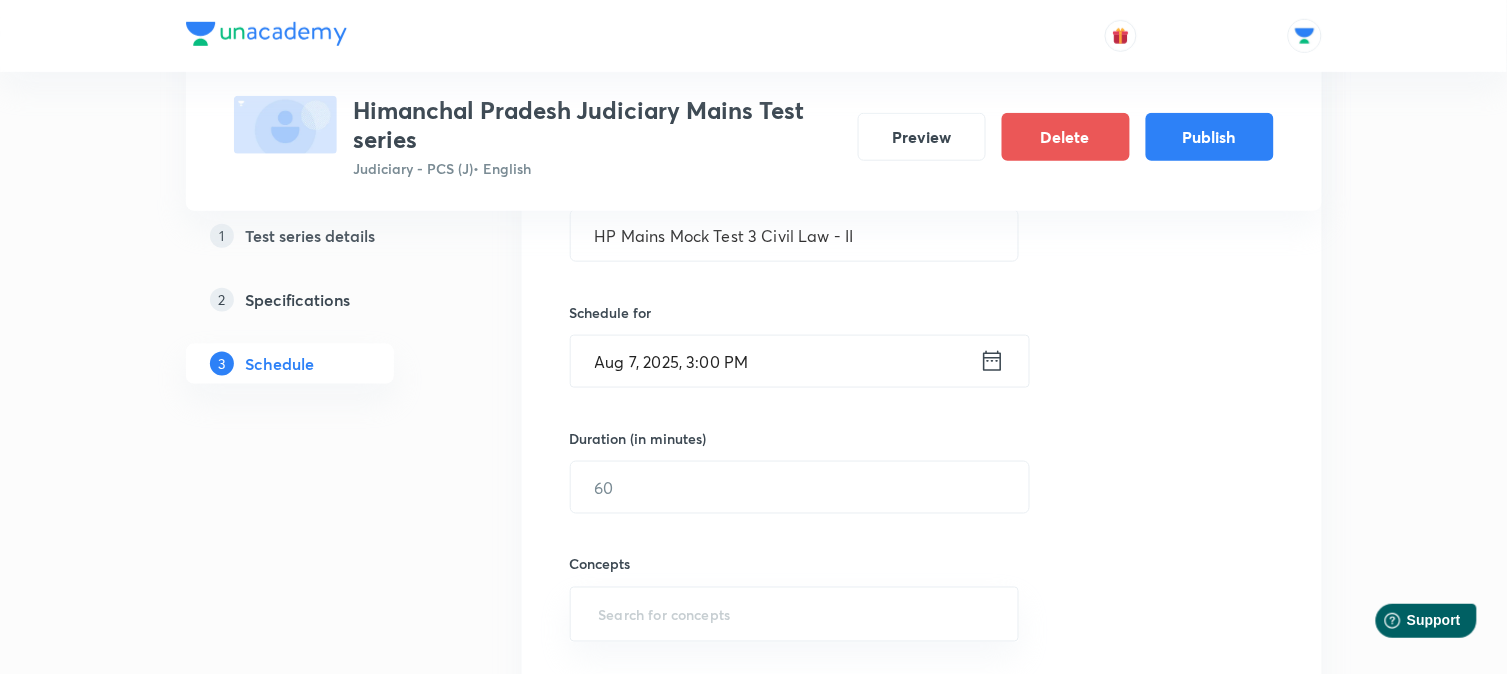scroll, scrollTop: 468, scrollLeft: 0, axis: vertical 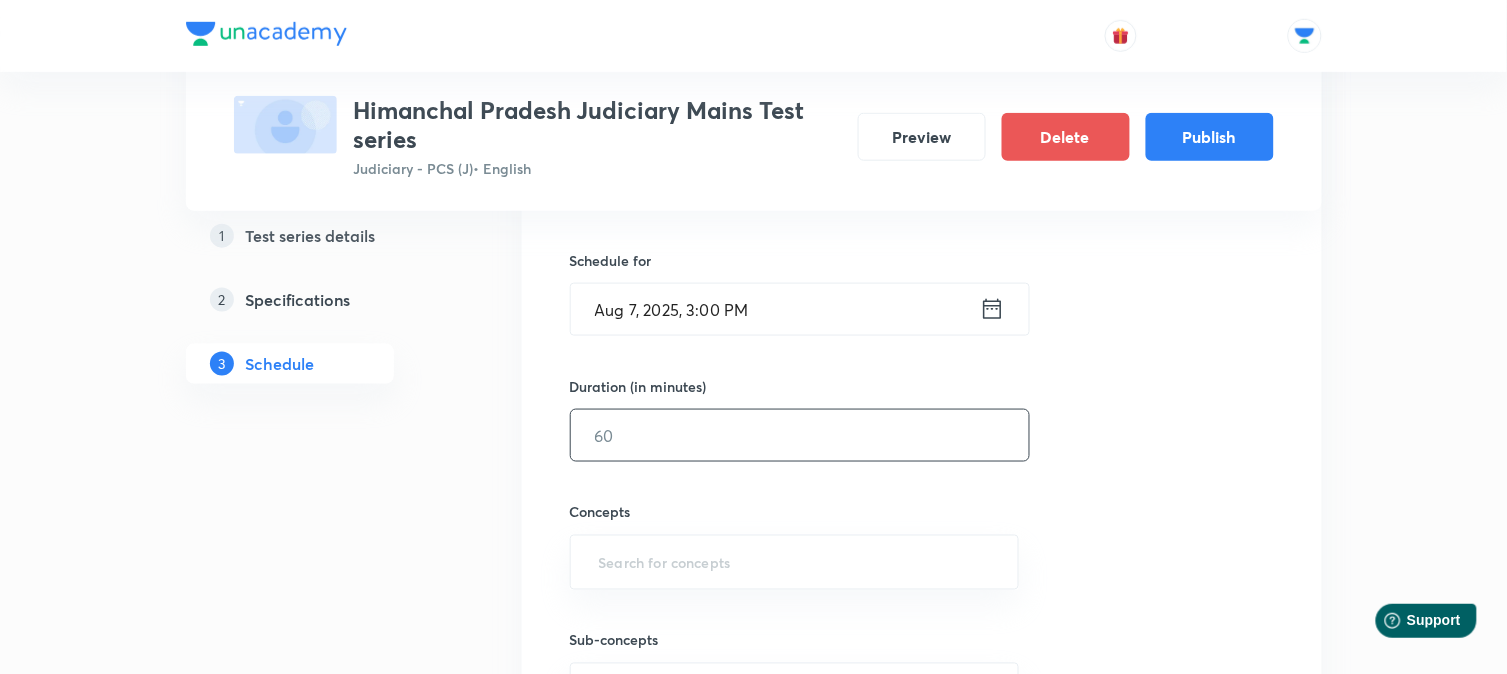 click at bounding box center (800, 435) 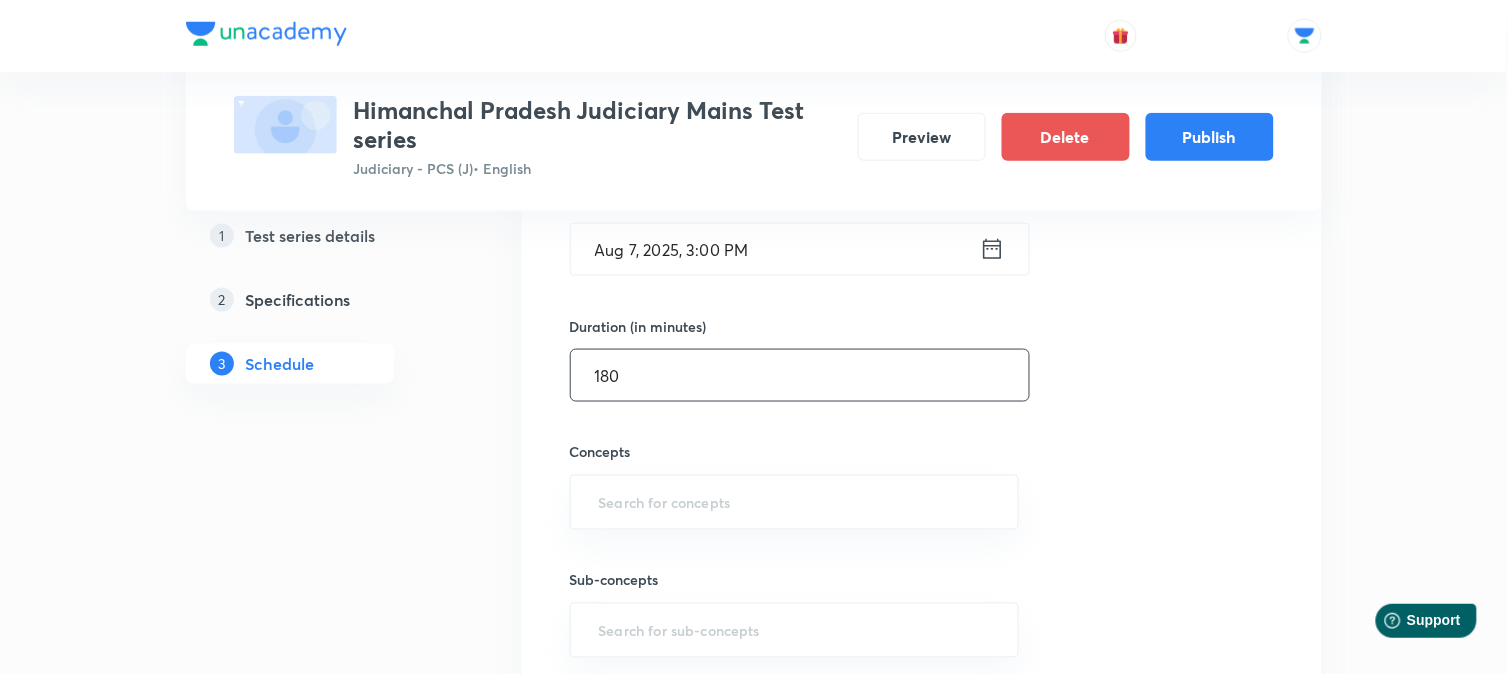 scroll, scrollTop: 580, scrollLeft: 0, axis: vertical 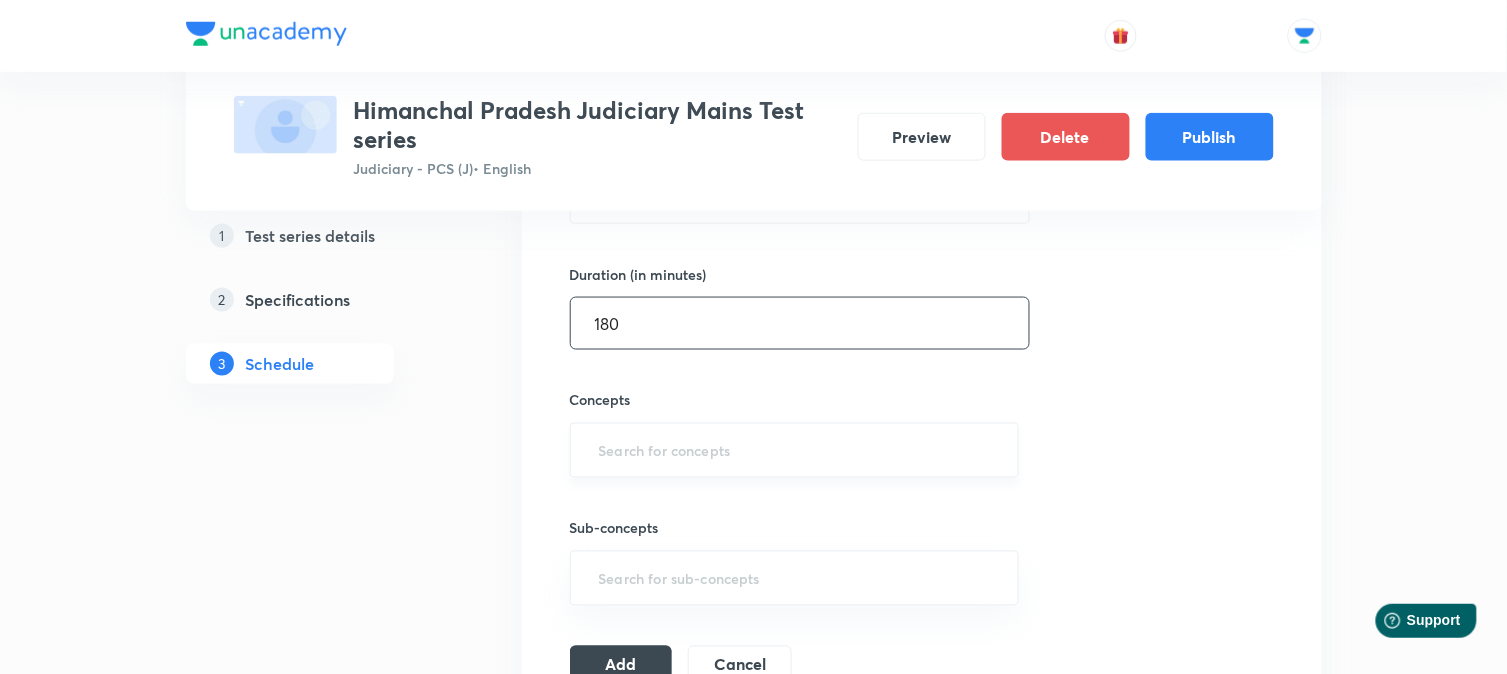 type on "180" 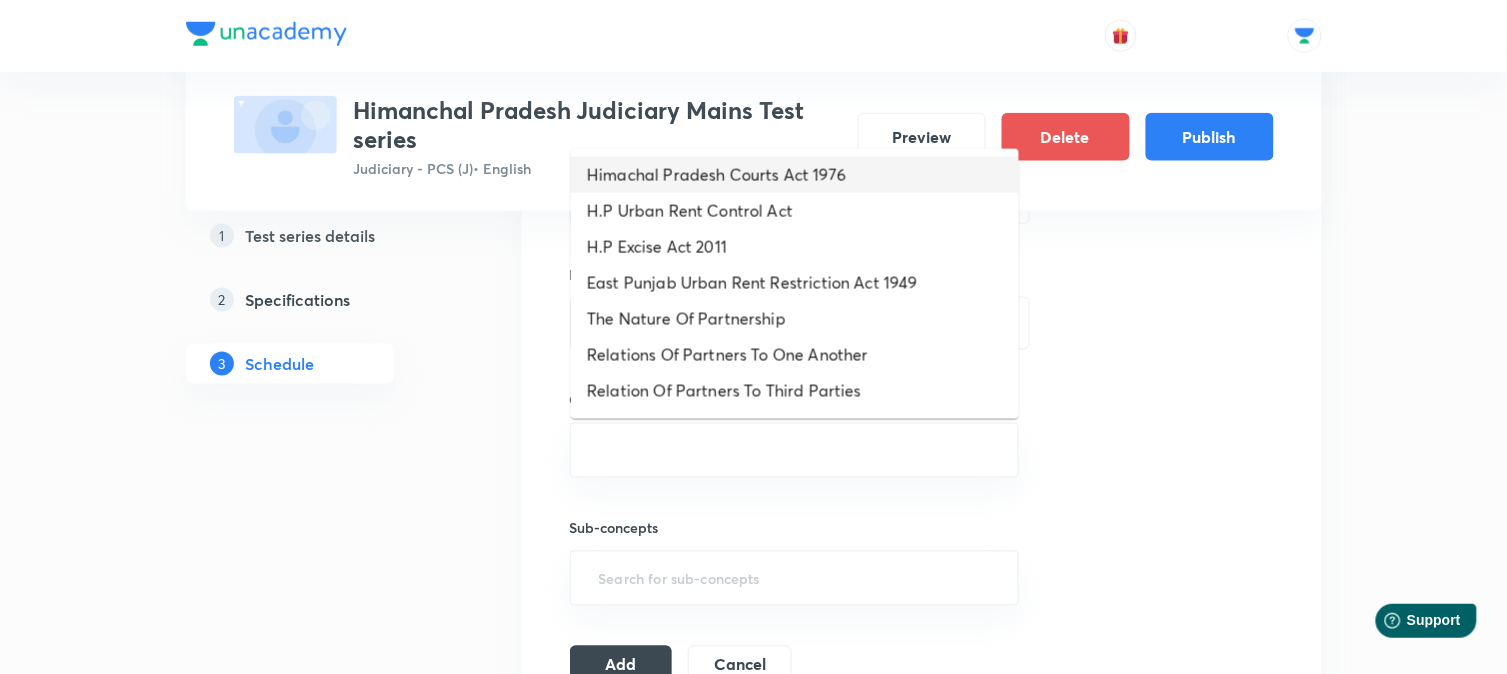 click on "Himachal Pradesh Courts Act 1976" at bounding box center [795, 175] 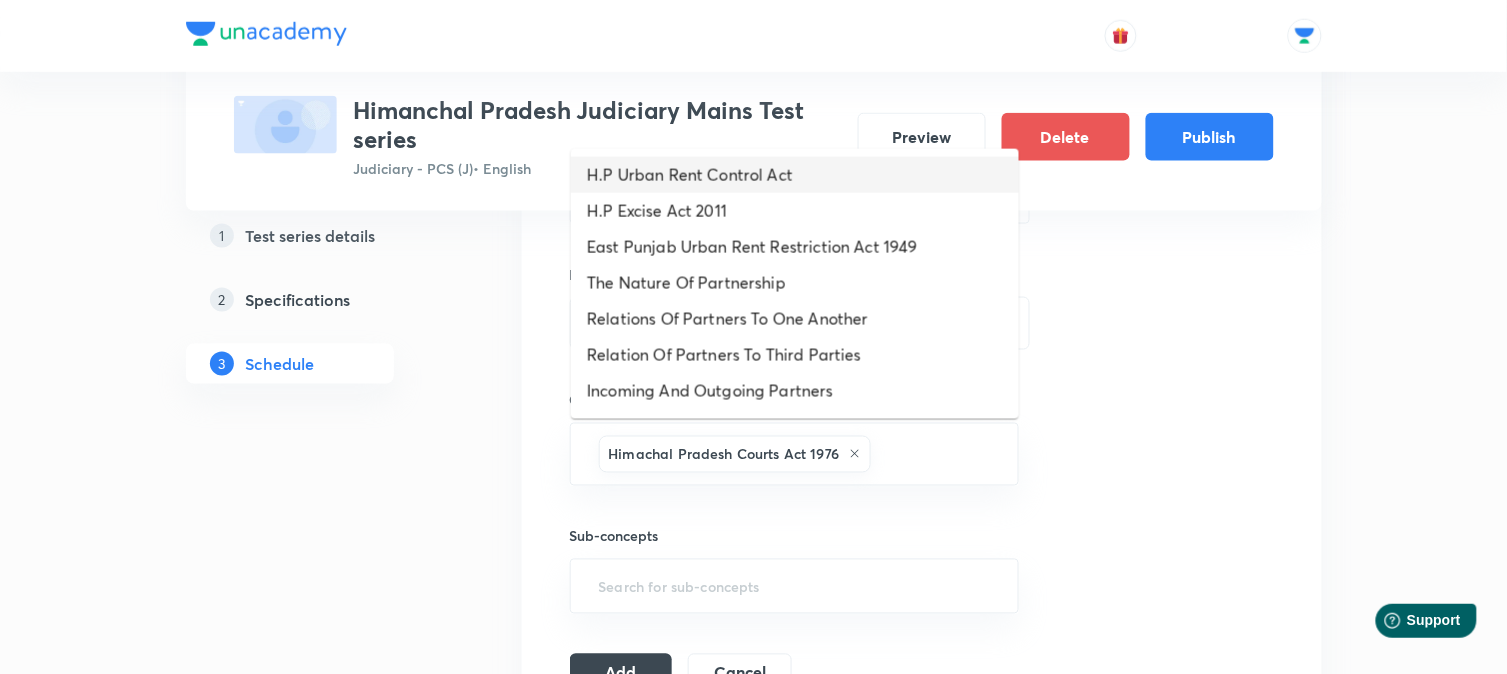 click on "H.P Urban Rent Control Act" at bounding box center (795, 175) 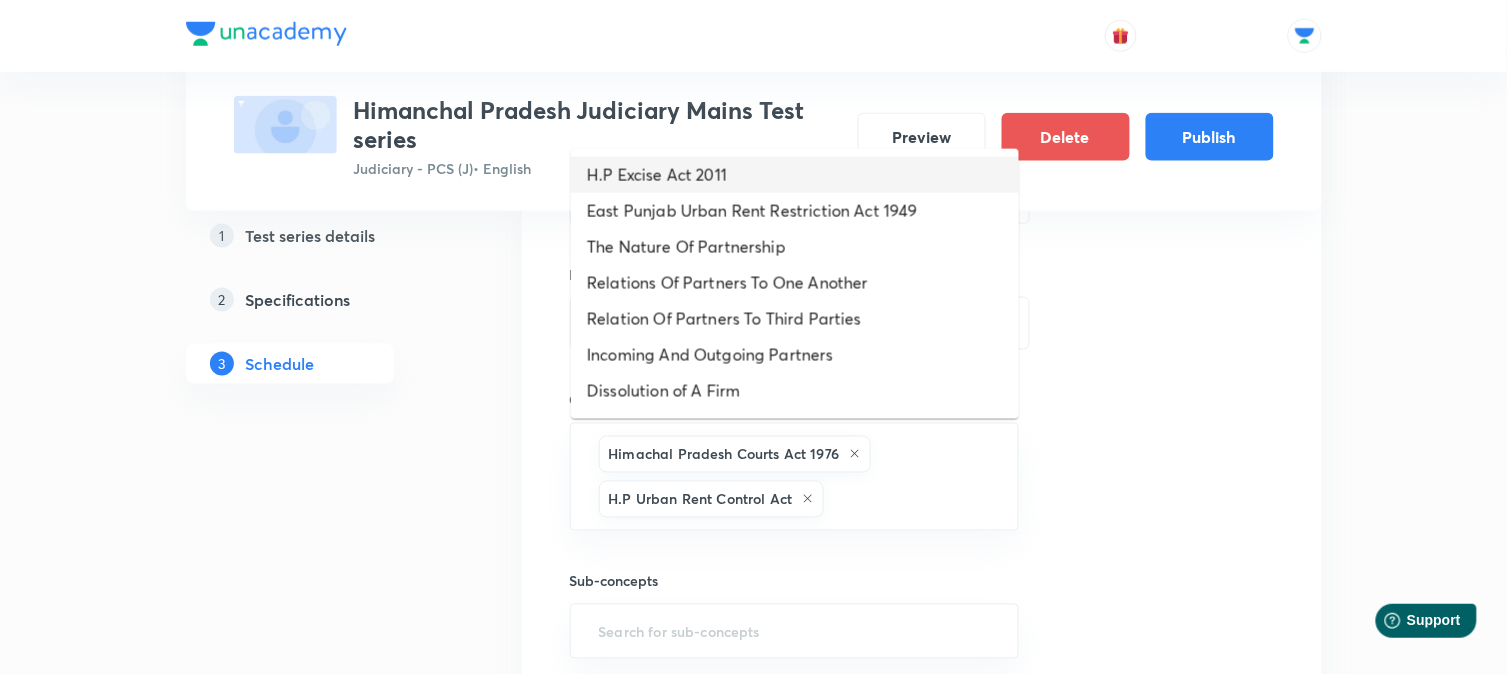 click on "H.P Excise Act 2011" at bounding box center (795, 175) 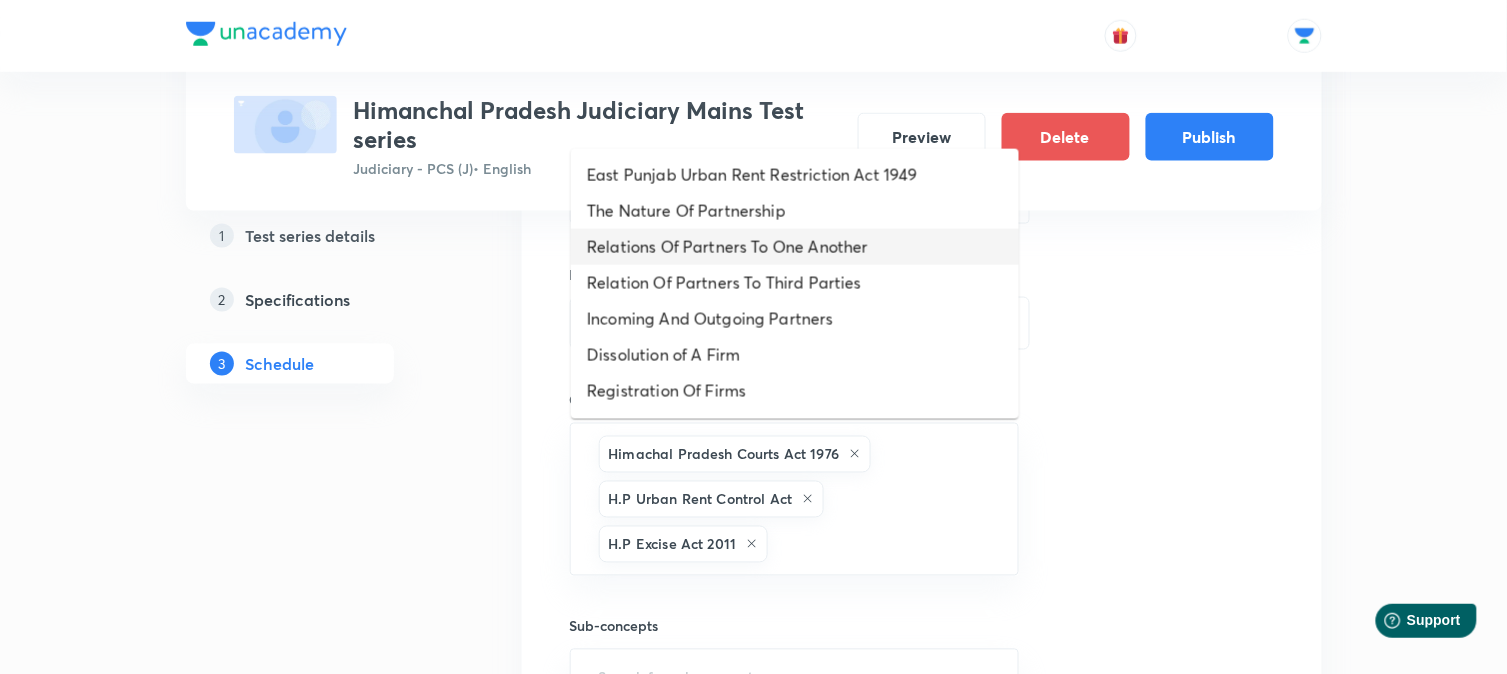 click on "Relations Of Partners To One Another" at bounding box center (795, 247) 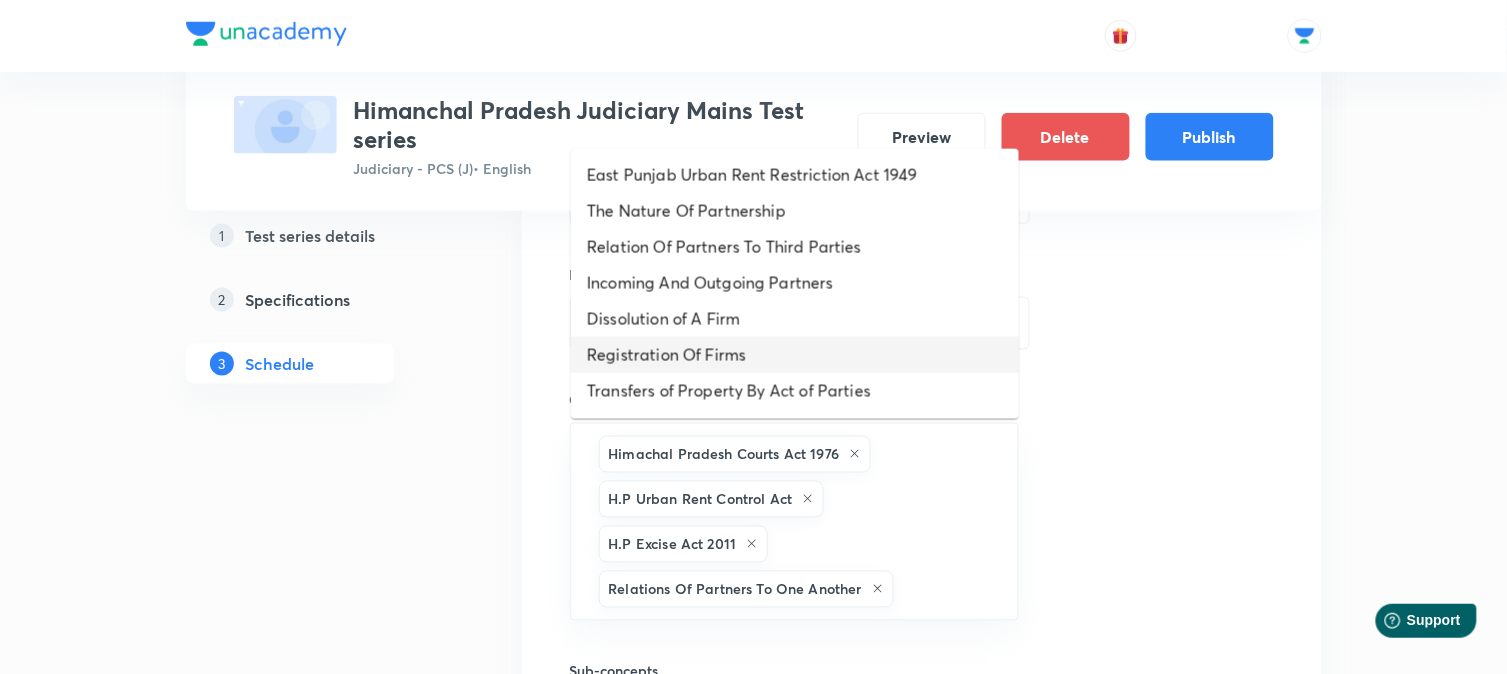 click on "Registration Of Firms" at bounding box center (795, 355) 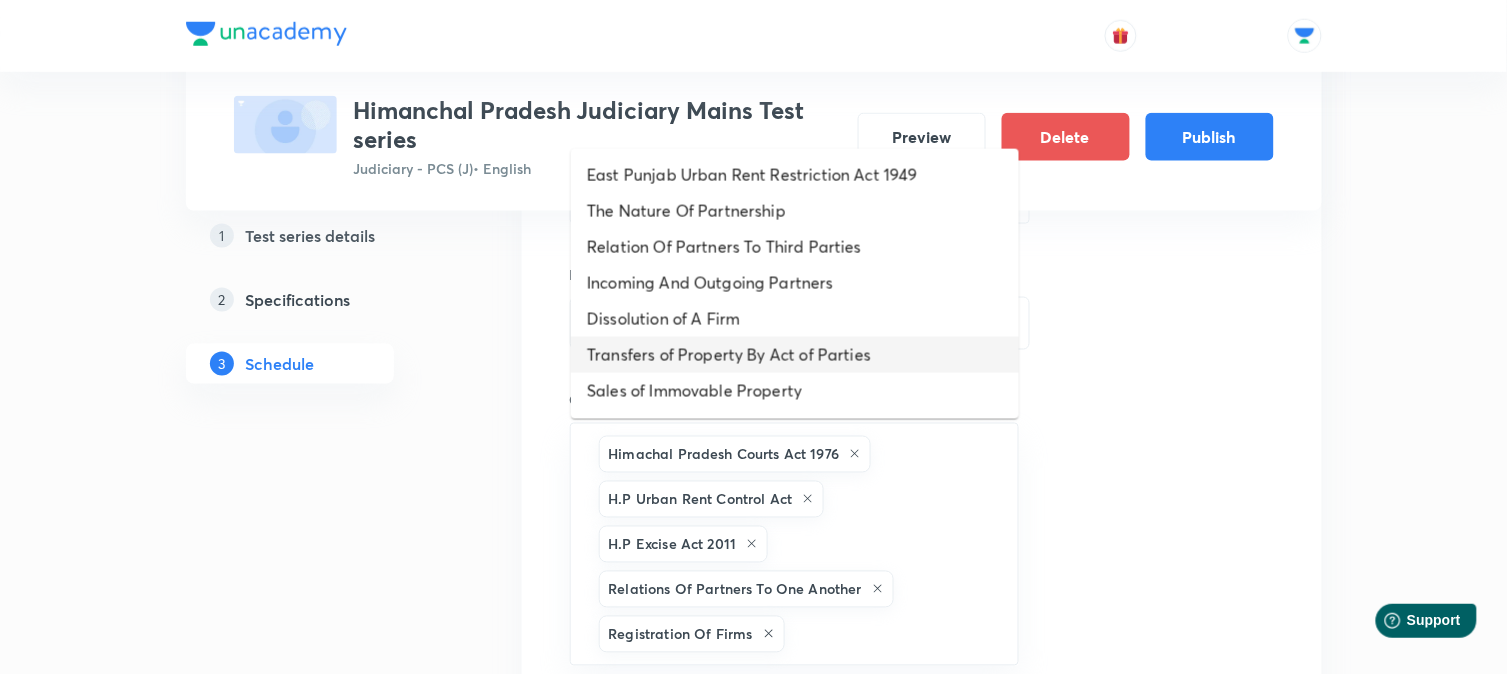 click on "Transfers of Property By Act of Parties" at bounding box center (795, 355) 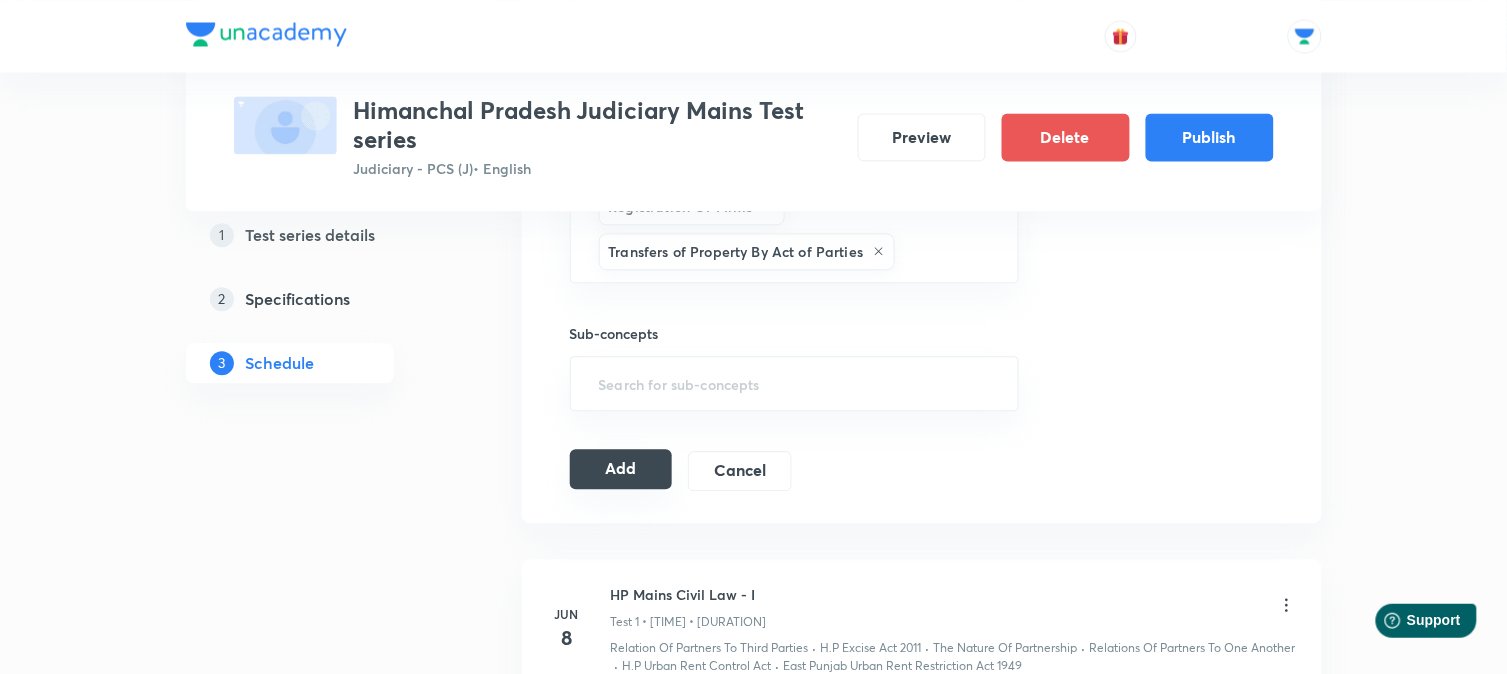 scroll, scrollTop: 1024, scrollLeft: 0, axis: vertical 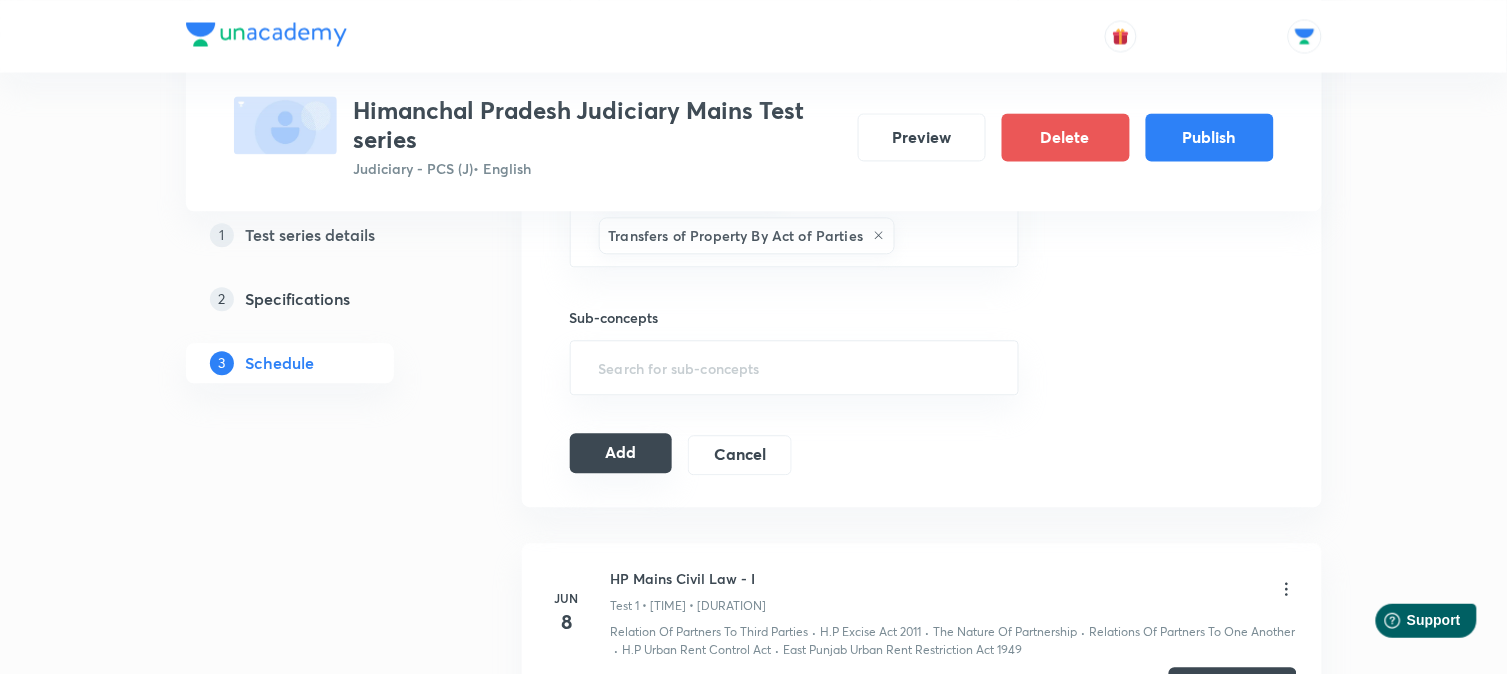 click on "Add" at bounding box center (621, 453) 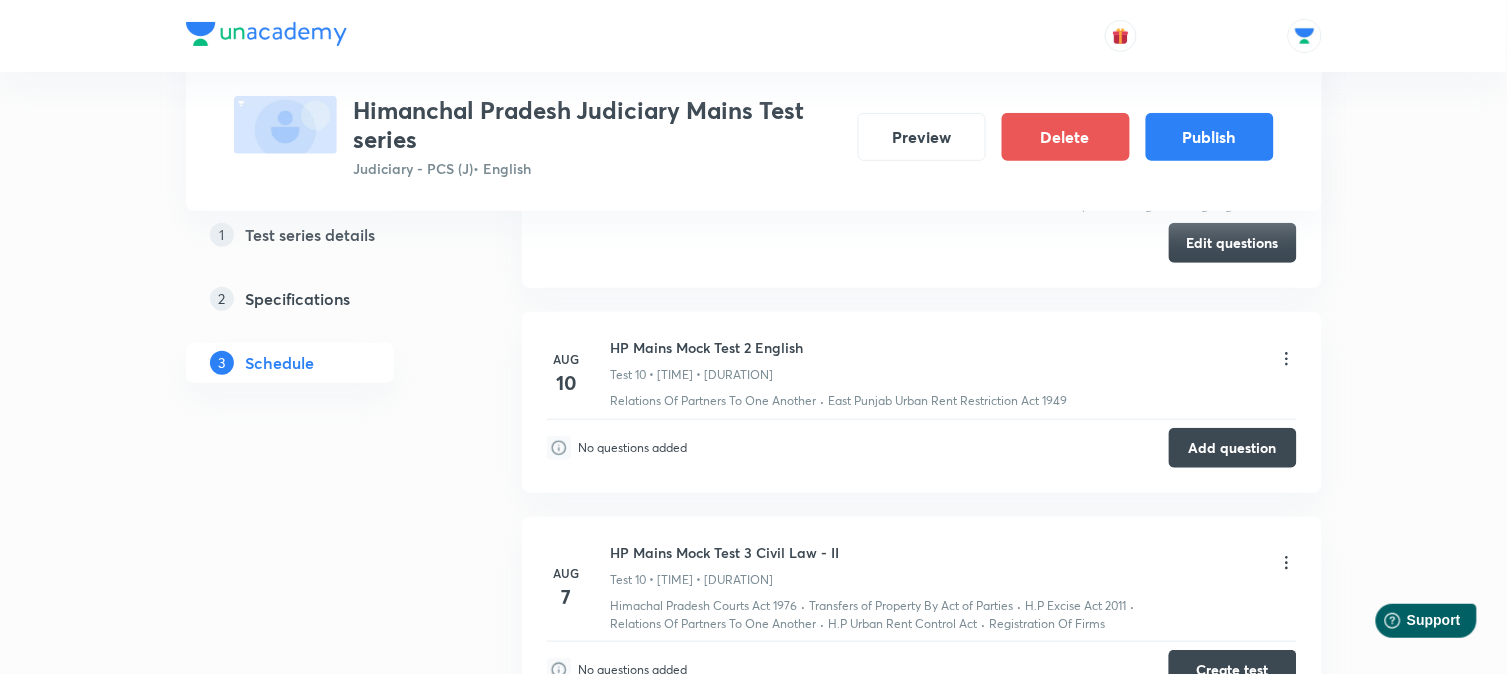 scroll, scrollTop: 2135, scrollLeft: 0, axis: vertical 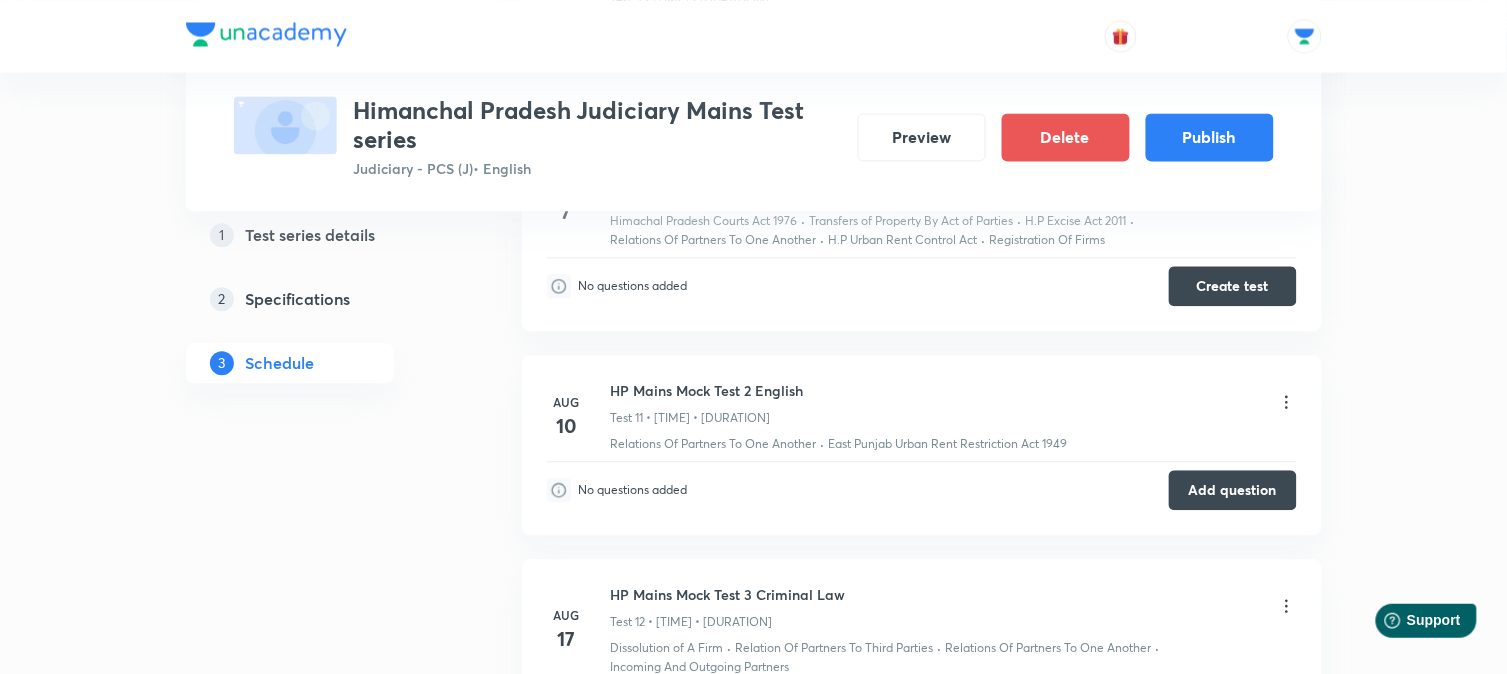 click 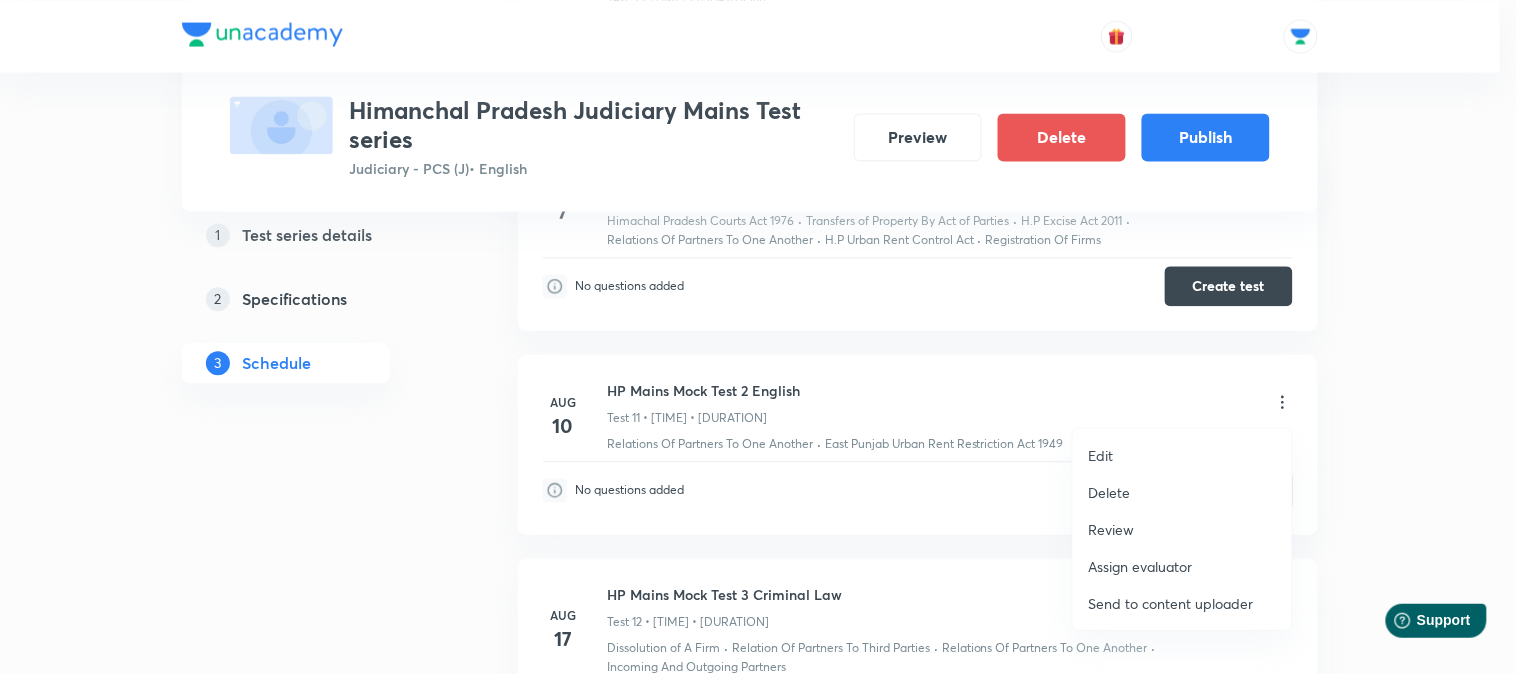 click on "Edit" at bounding box center [1101, 455] 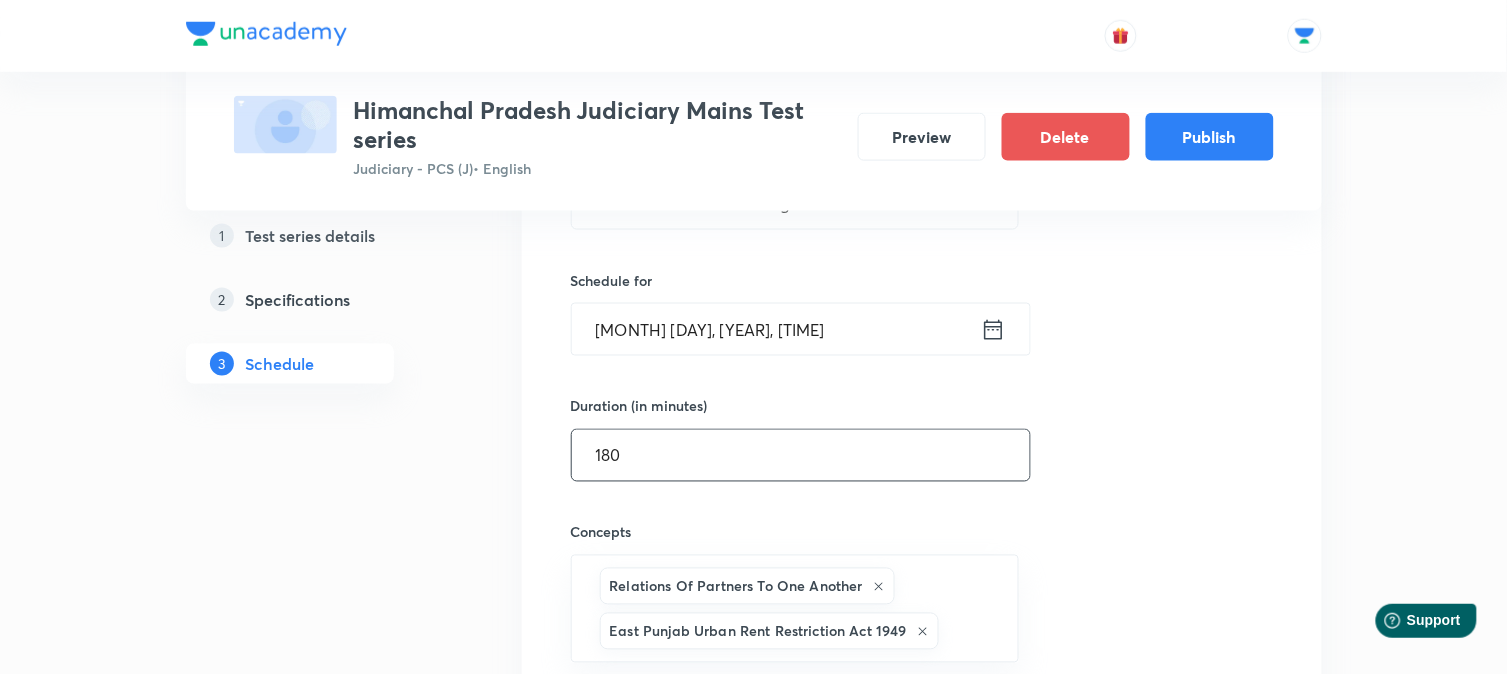 scroll, scrollTop: 2496, scrollLeft: 0, axis: vertical 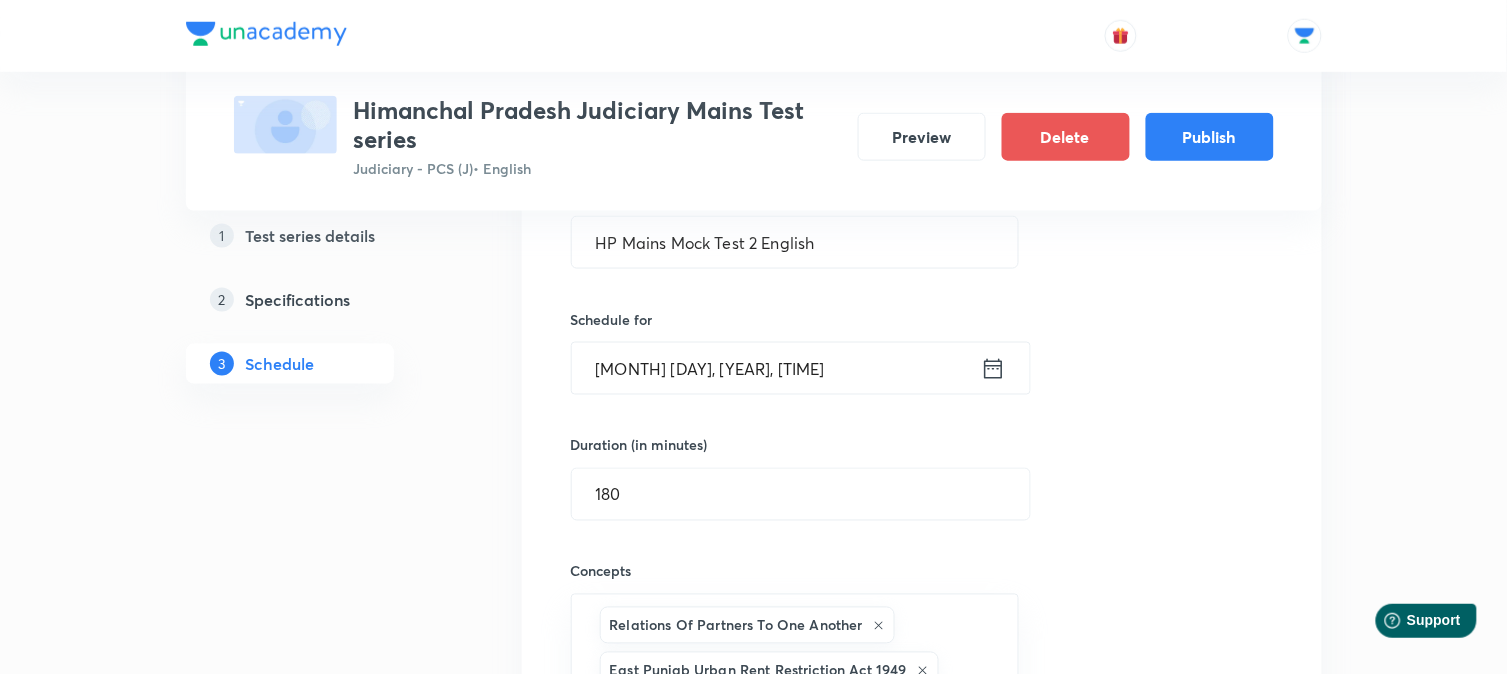 click 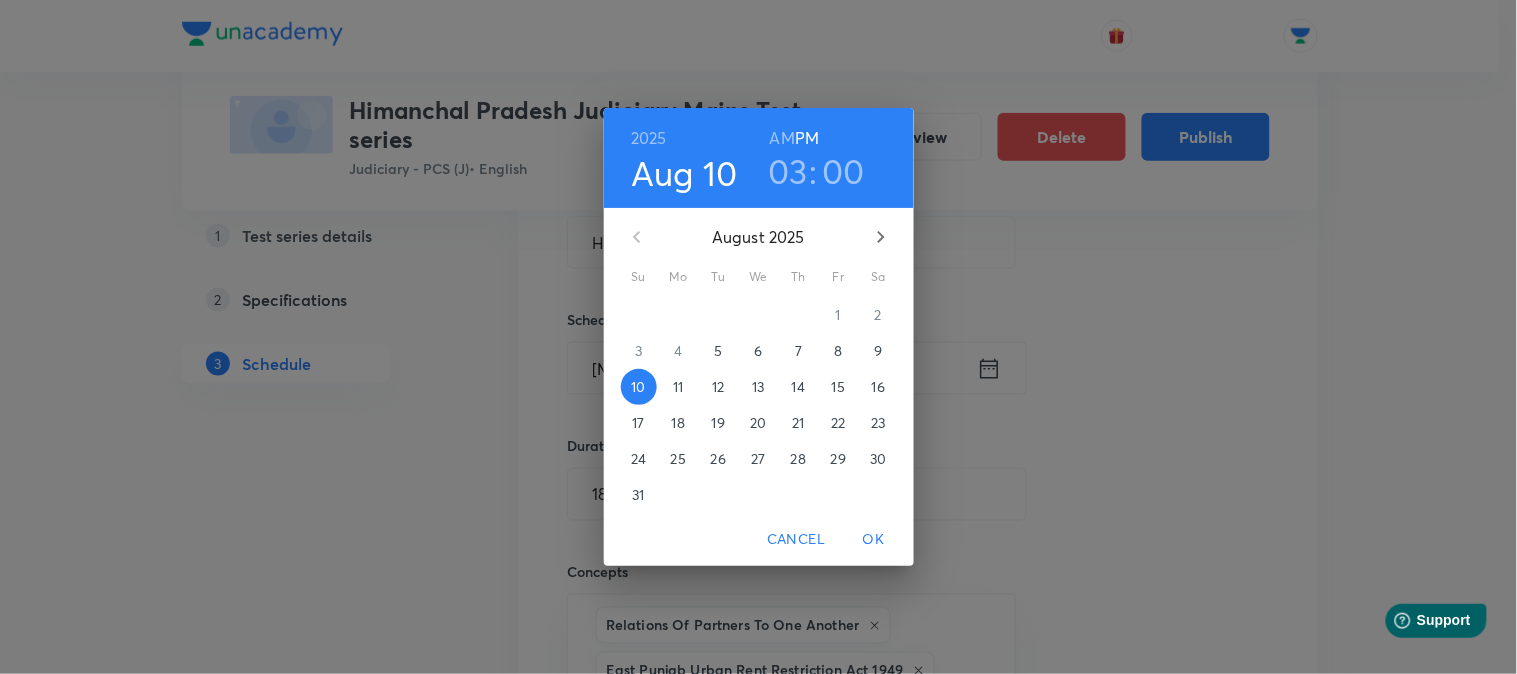 click on "11" at bounding box center (678, 387) 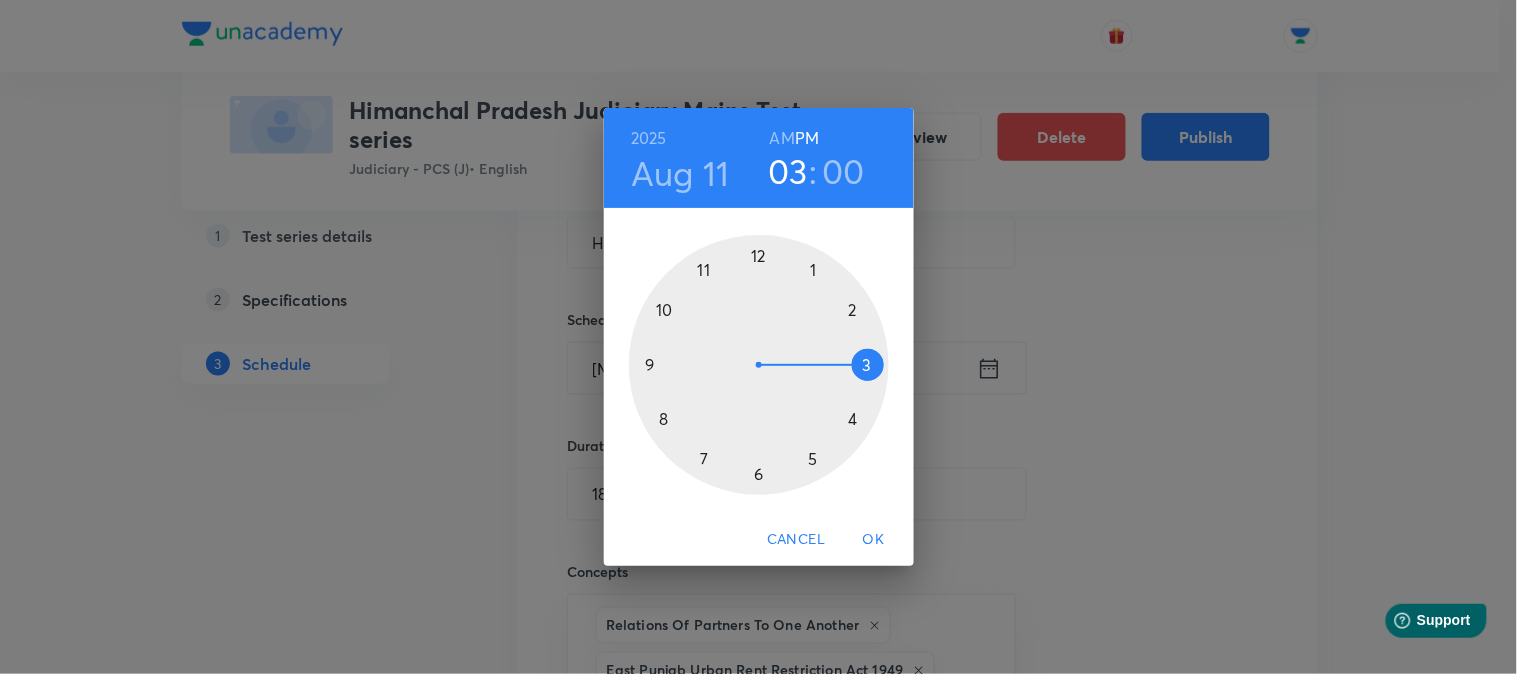 click on "OK" at bounding box center (874, 539) 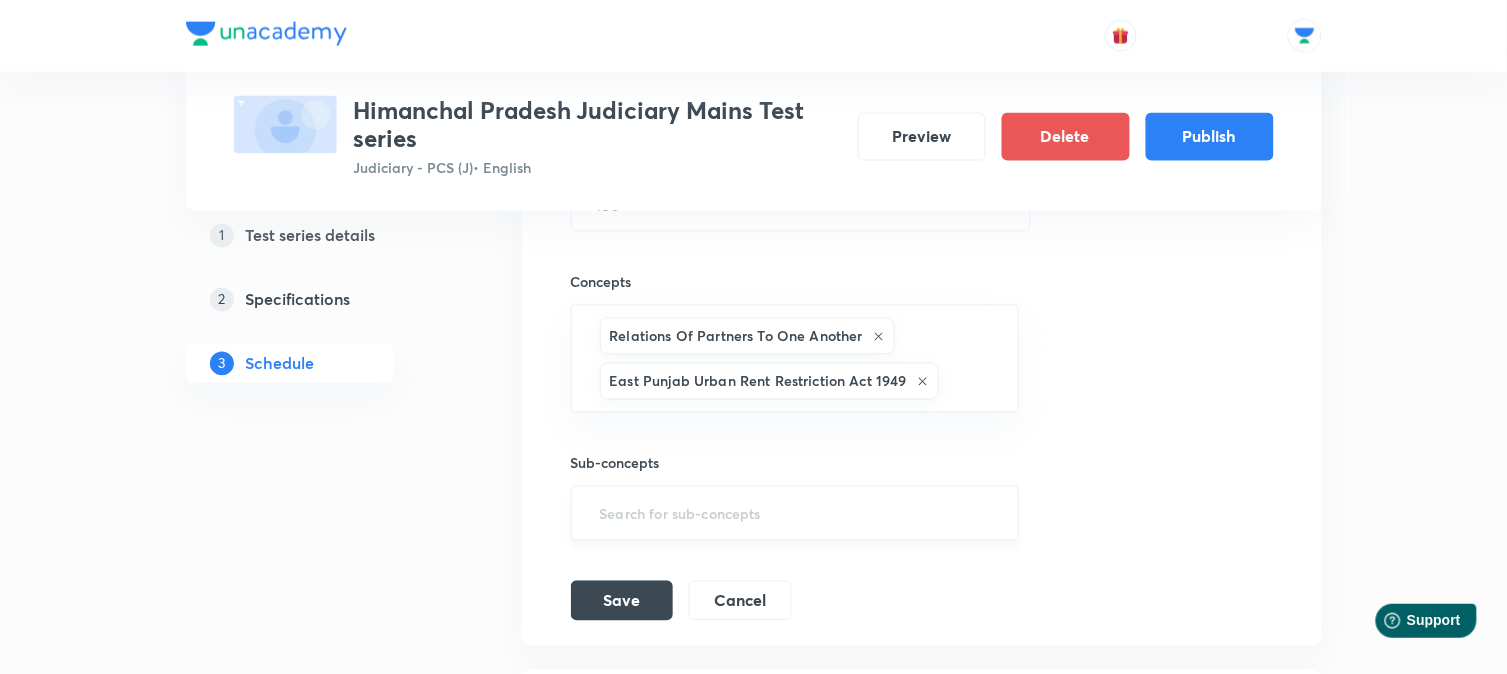 scroll, scrollTop: 2830, scrollLeft: 0, axis: vertical 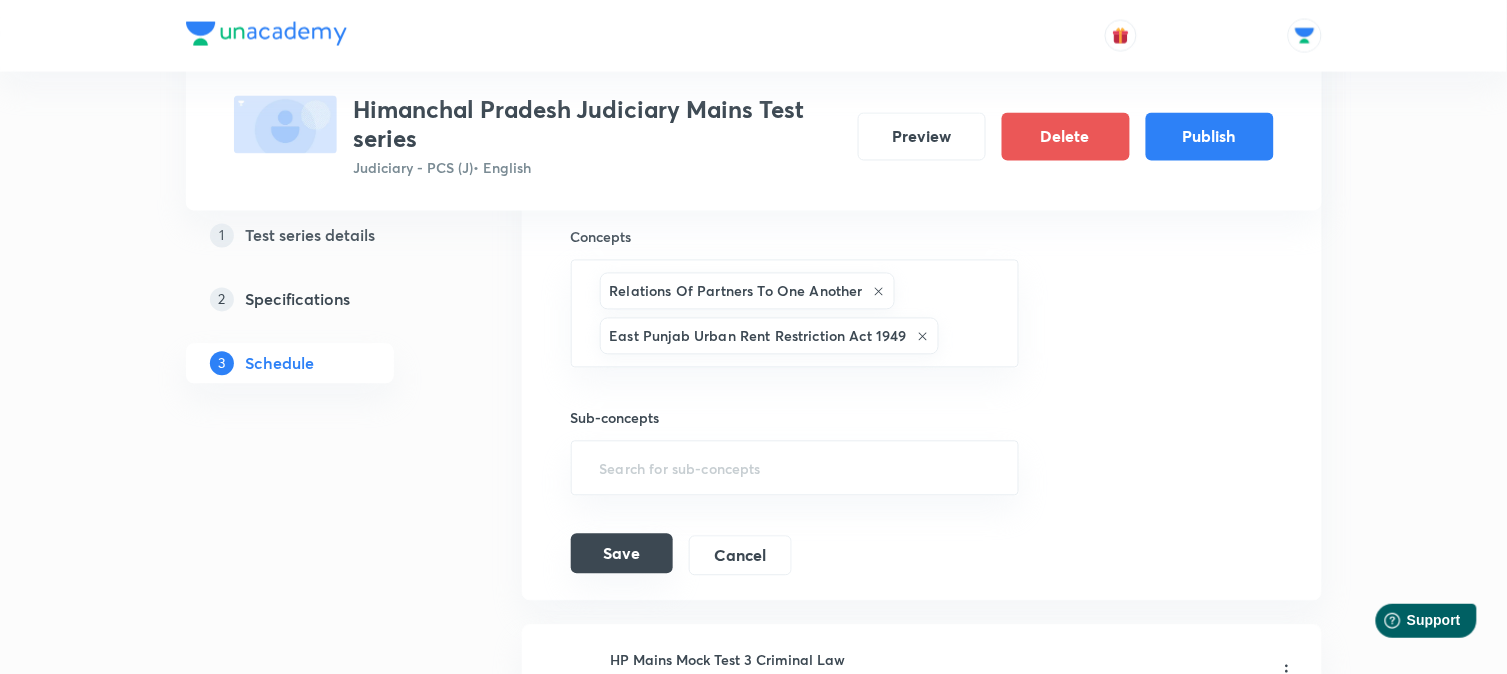click on "Save" at bounding box center [622, 554] 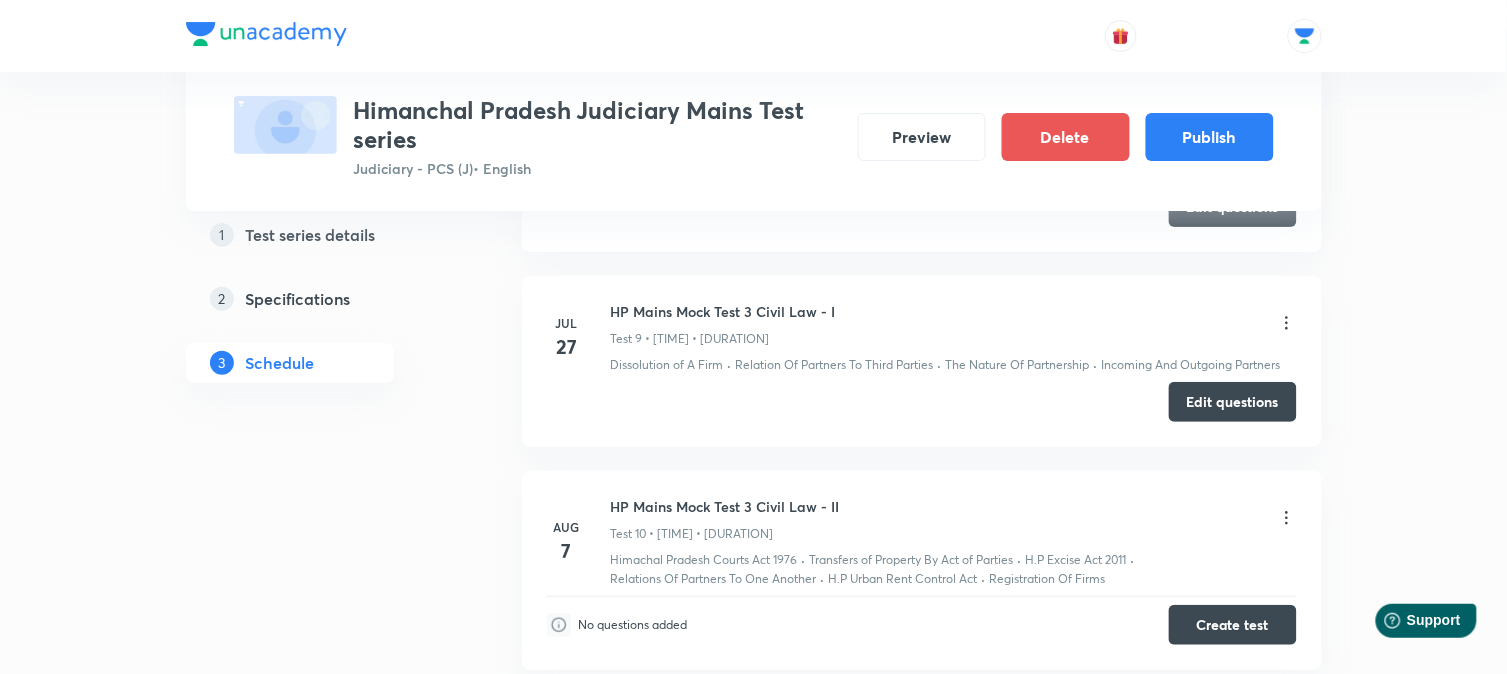 scroll, scrollTop: 1830, scrollLeft: 0, axis: vertical 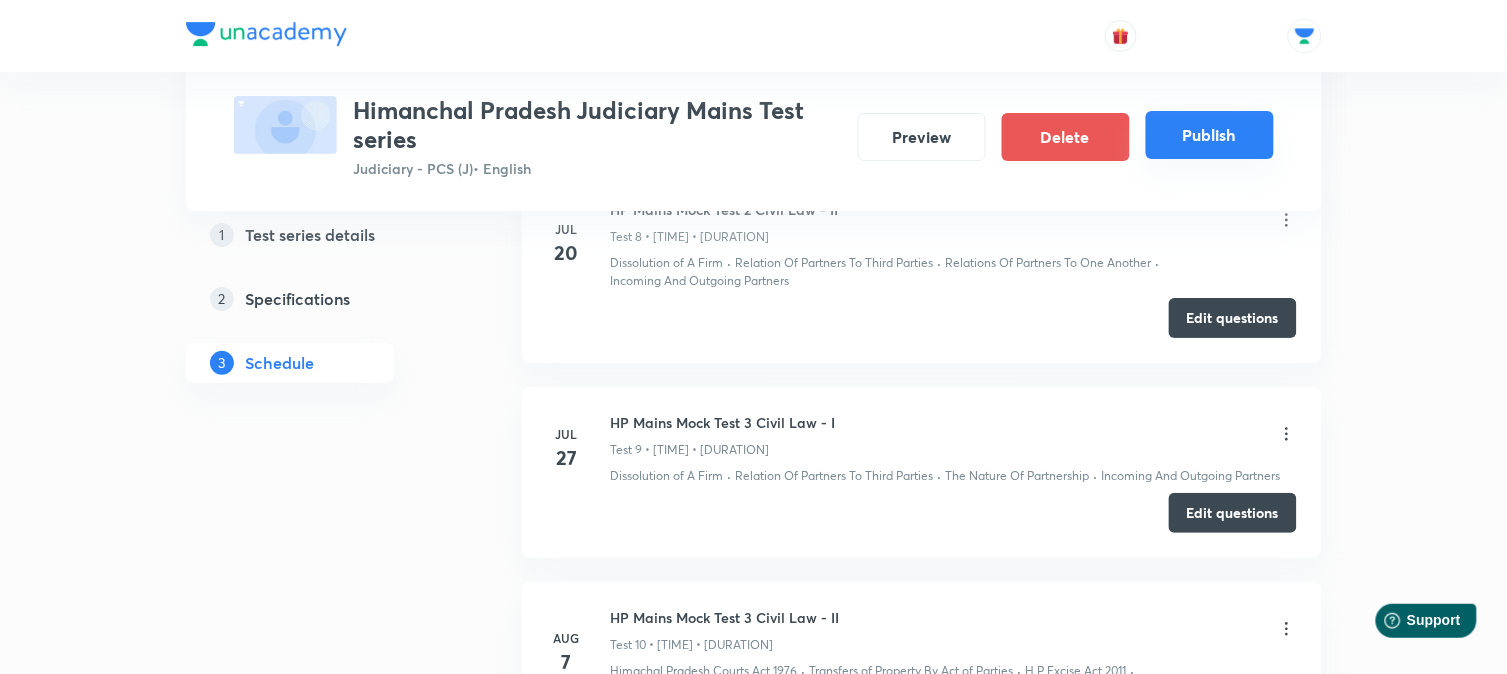 click on "Publish" at bounding box center [1210, 135] 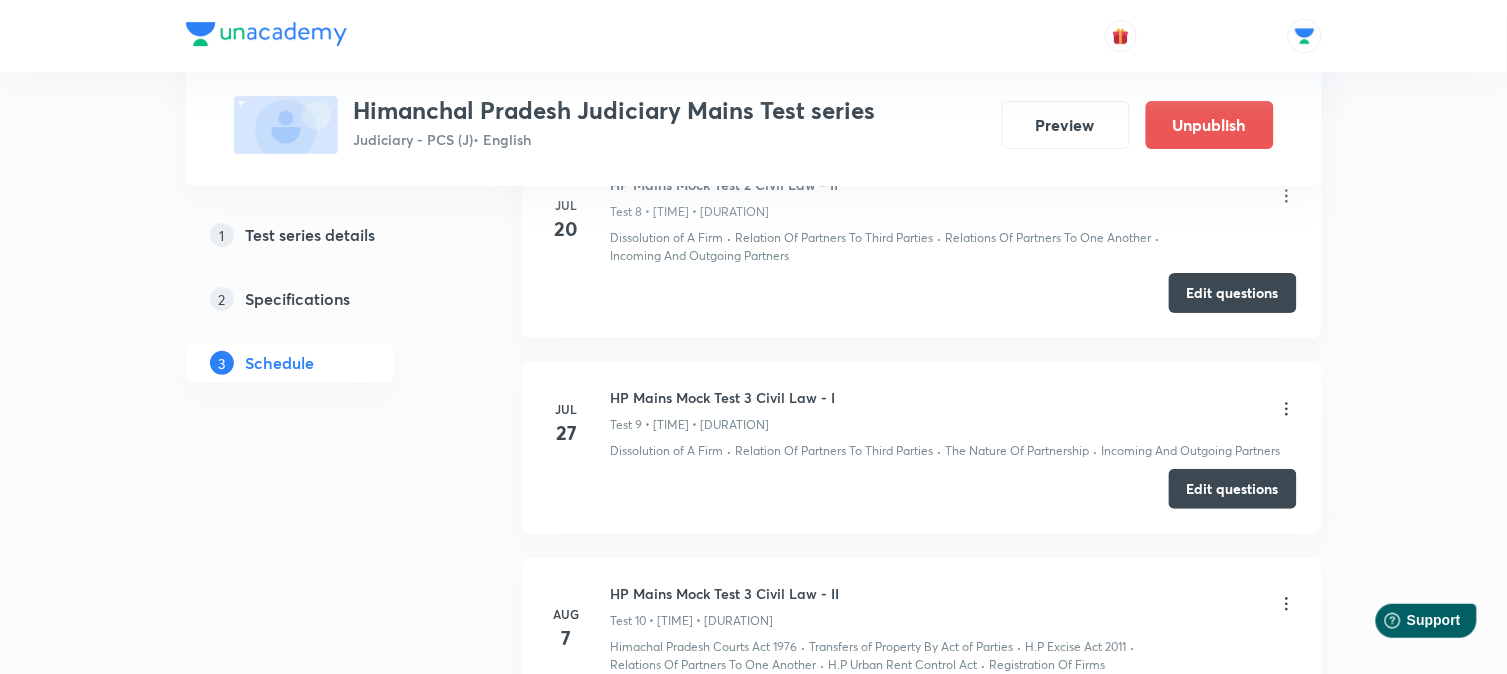 scroll, scrollTop: 1805, scrollLeft: 0, axis: vertical 